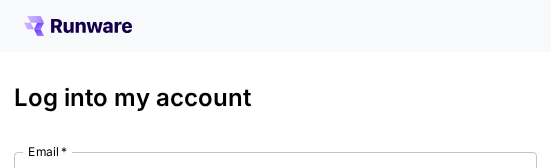 scroll, scrollTop: 0, scrollLeft: 0, axis: both 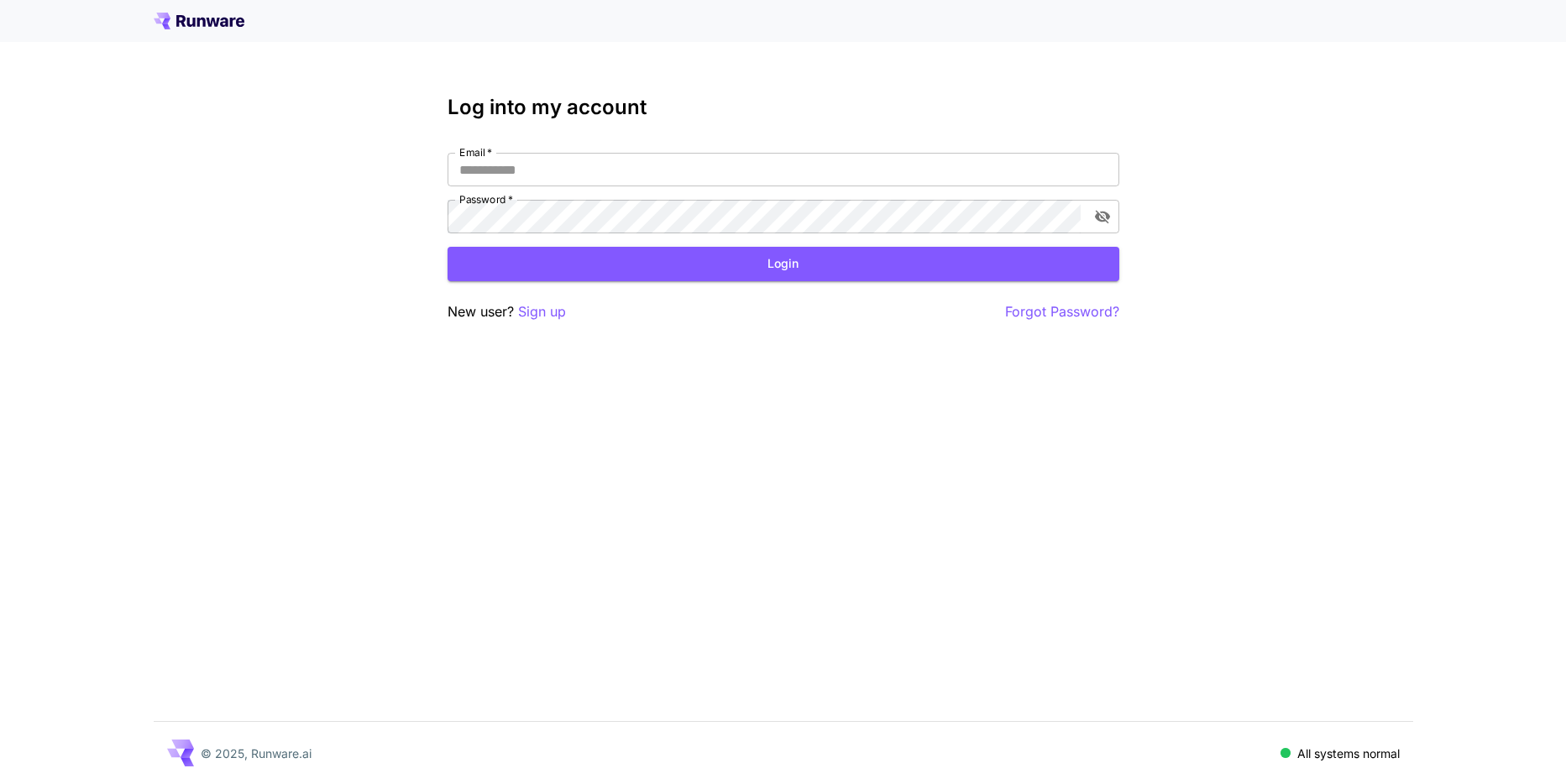 type on "**********" 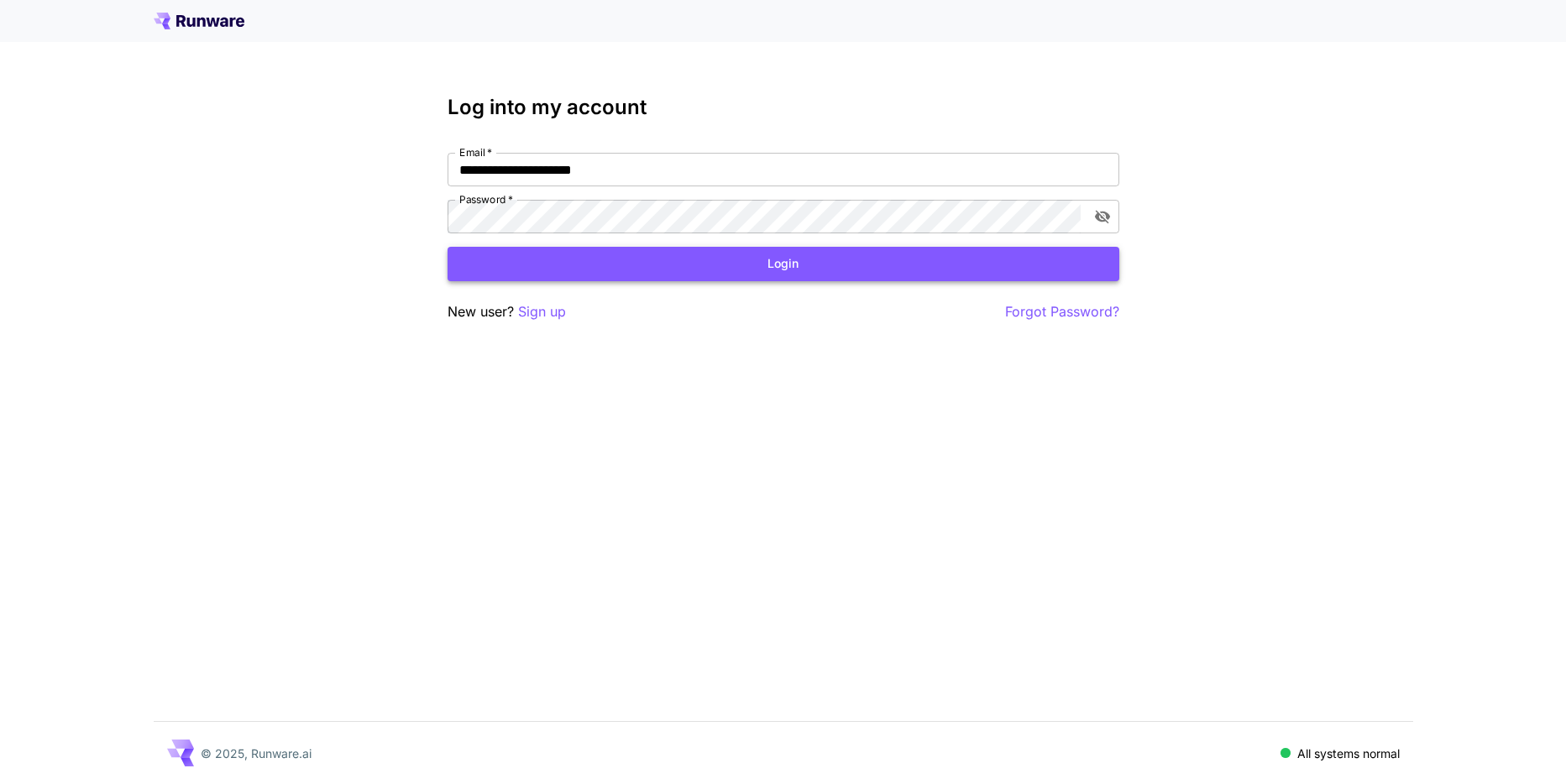 click on "Login" at bounding box center [783, 264] 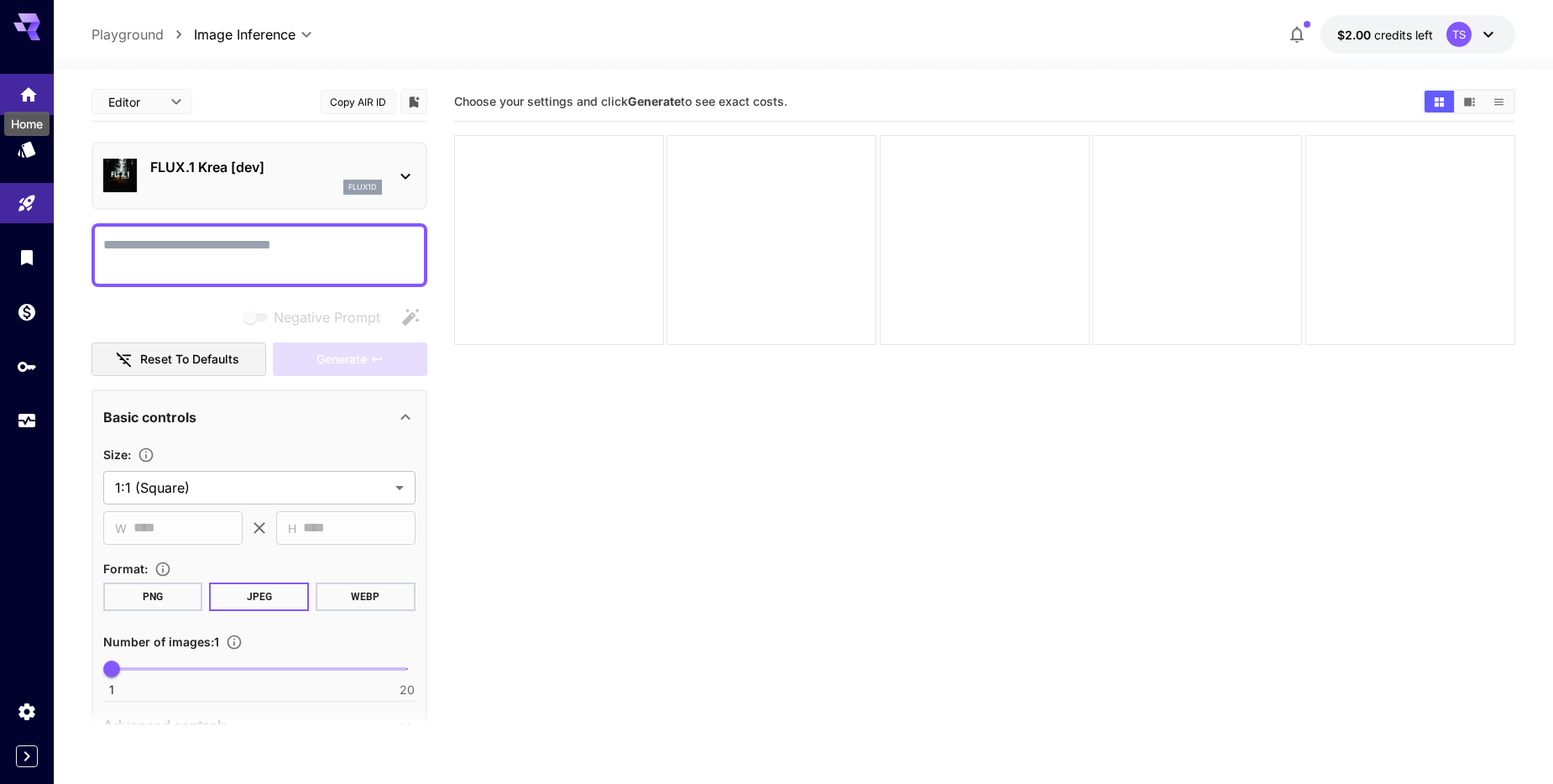 click 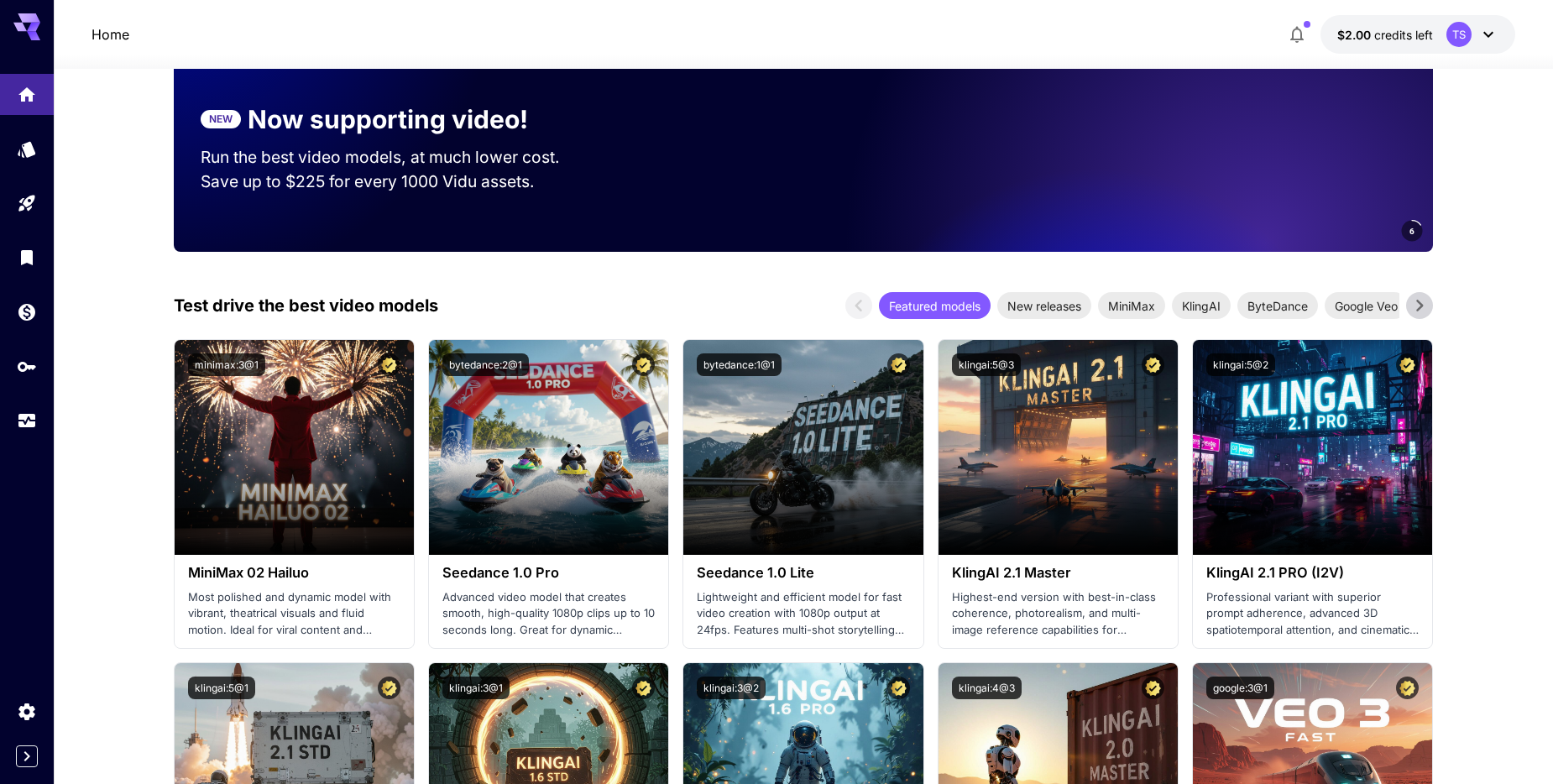 scroll, scrollTop: 0, scrollLeft: 0, axis: both 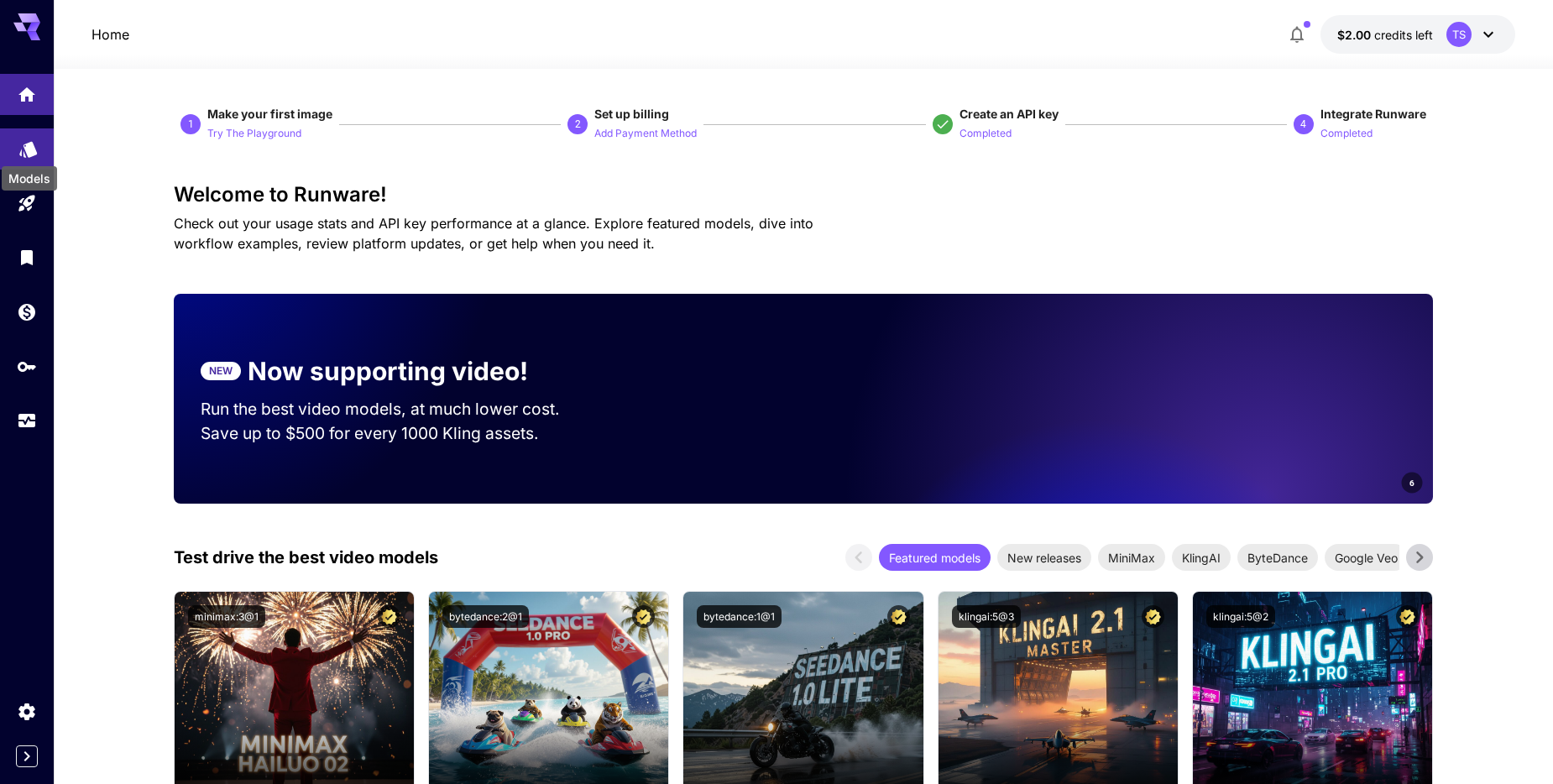 click 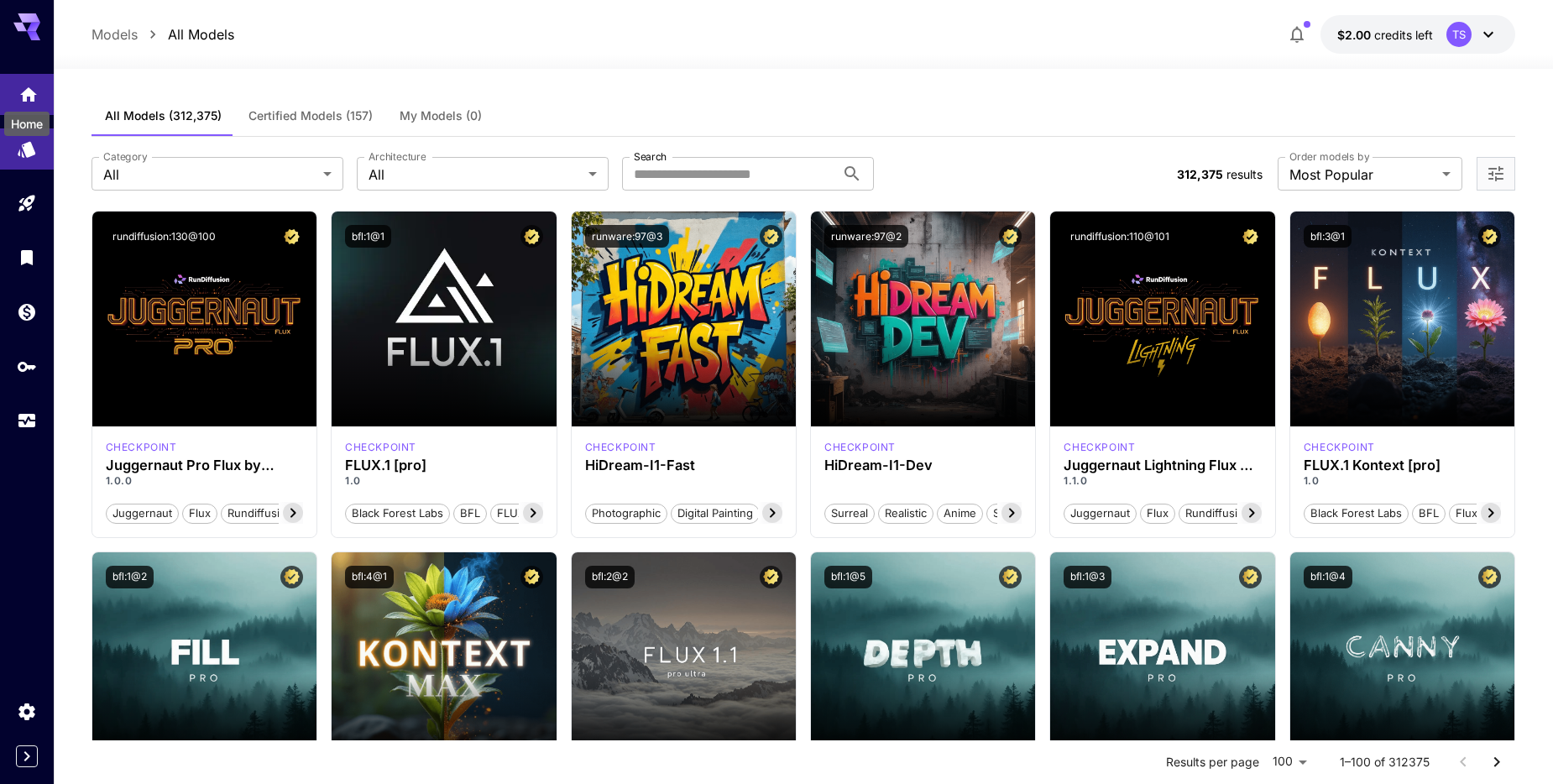 click 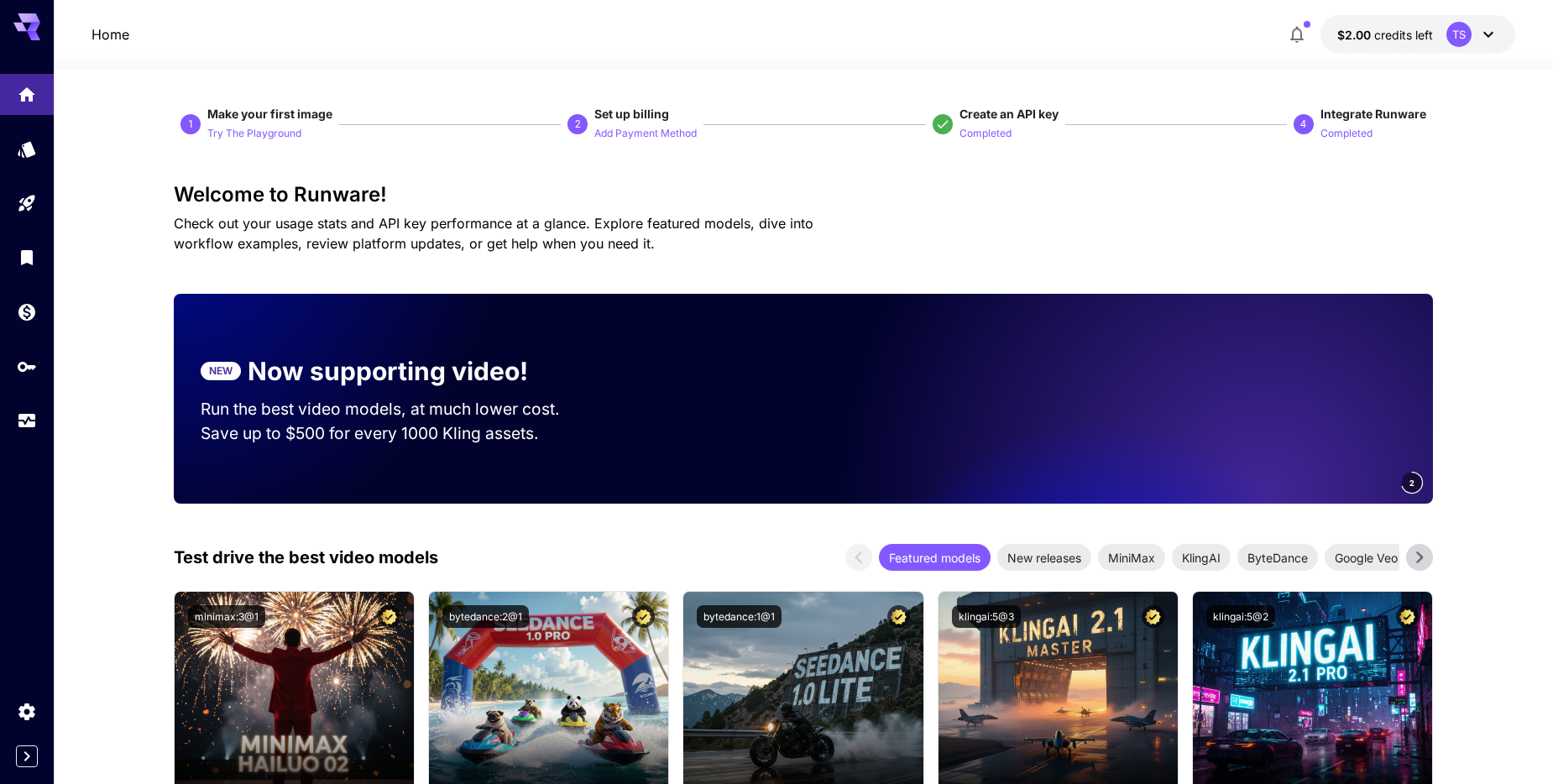 click 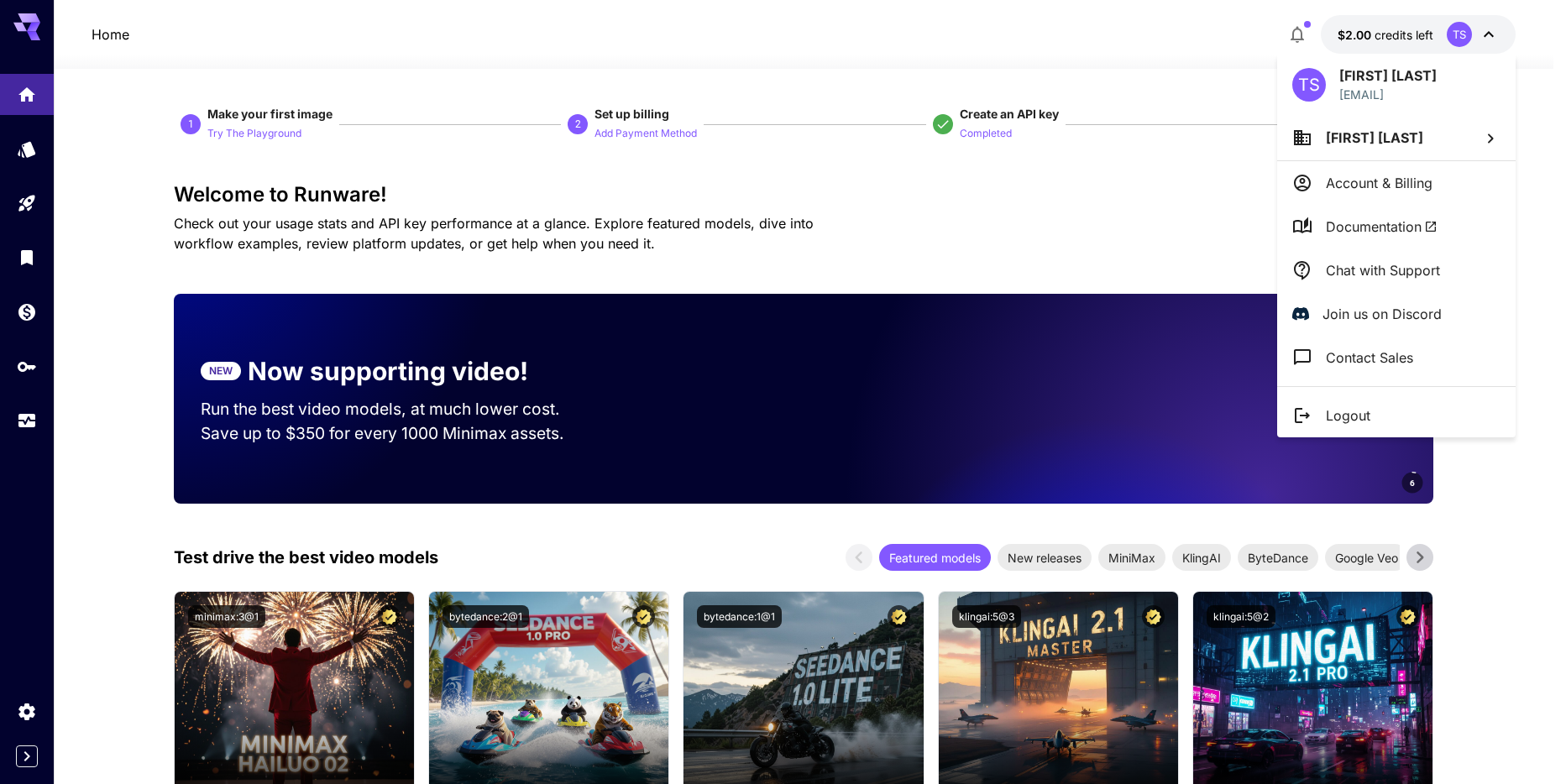 click at bounding box center [783, 392] 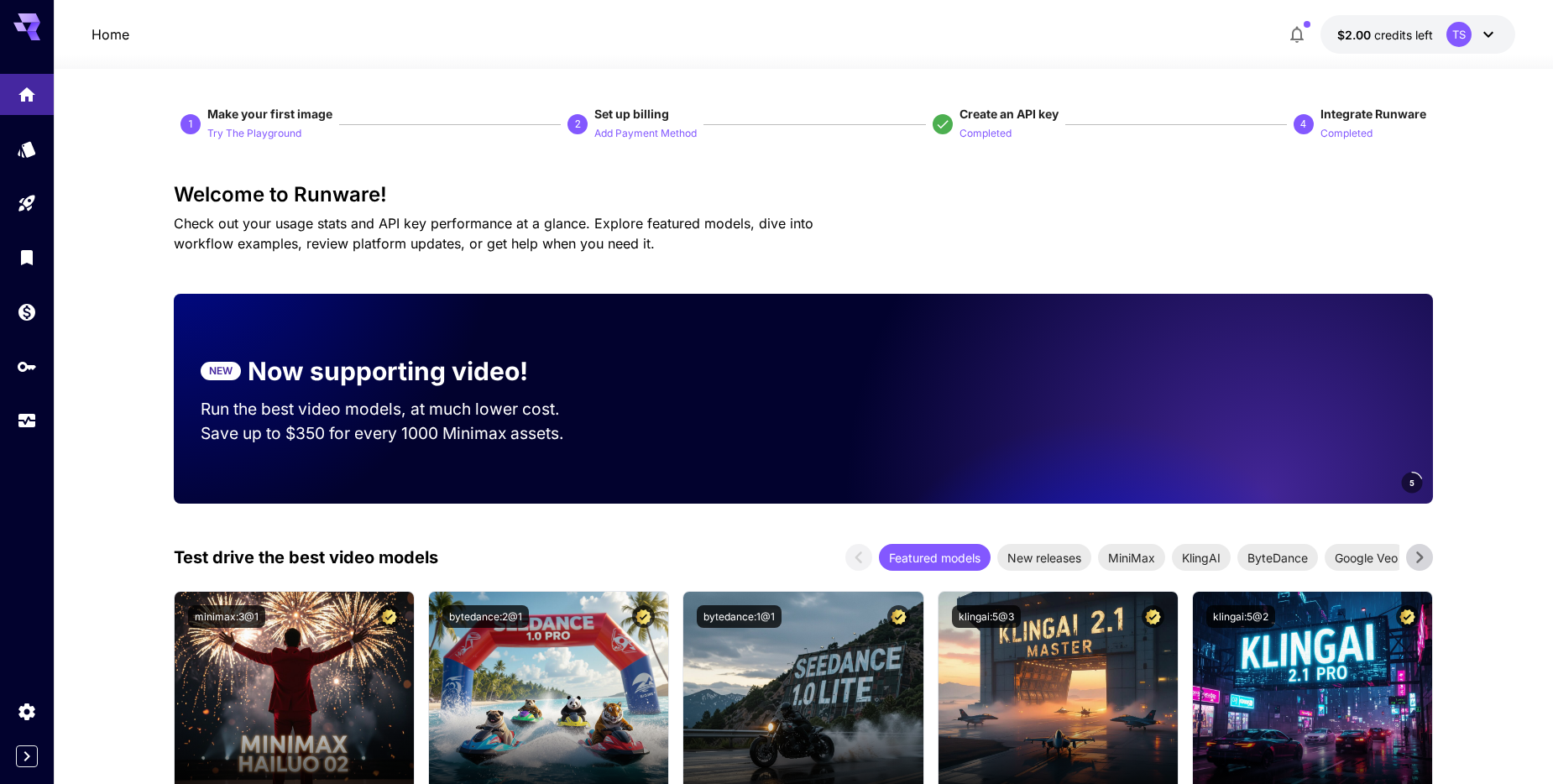 click 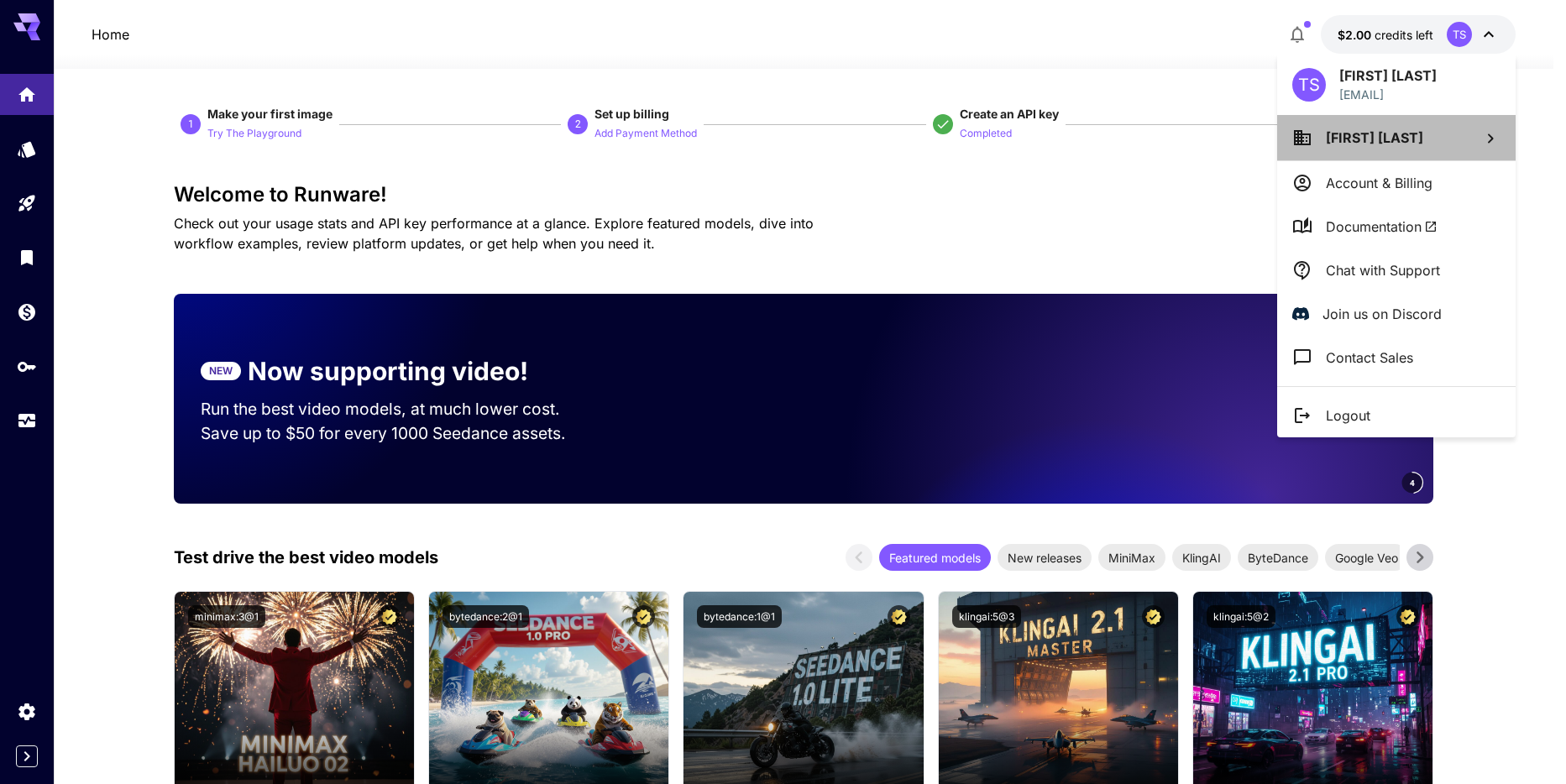 click on "[FIRST] [LAST]" at bounding box center (1396, 138) 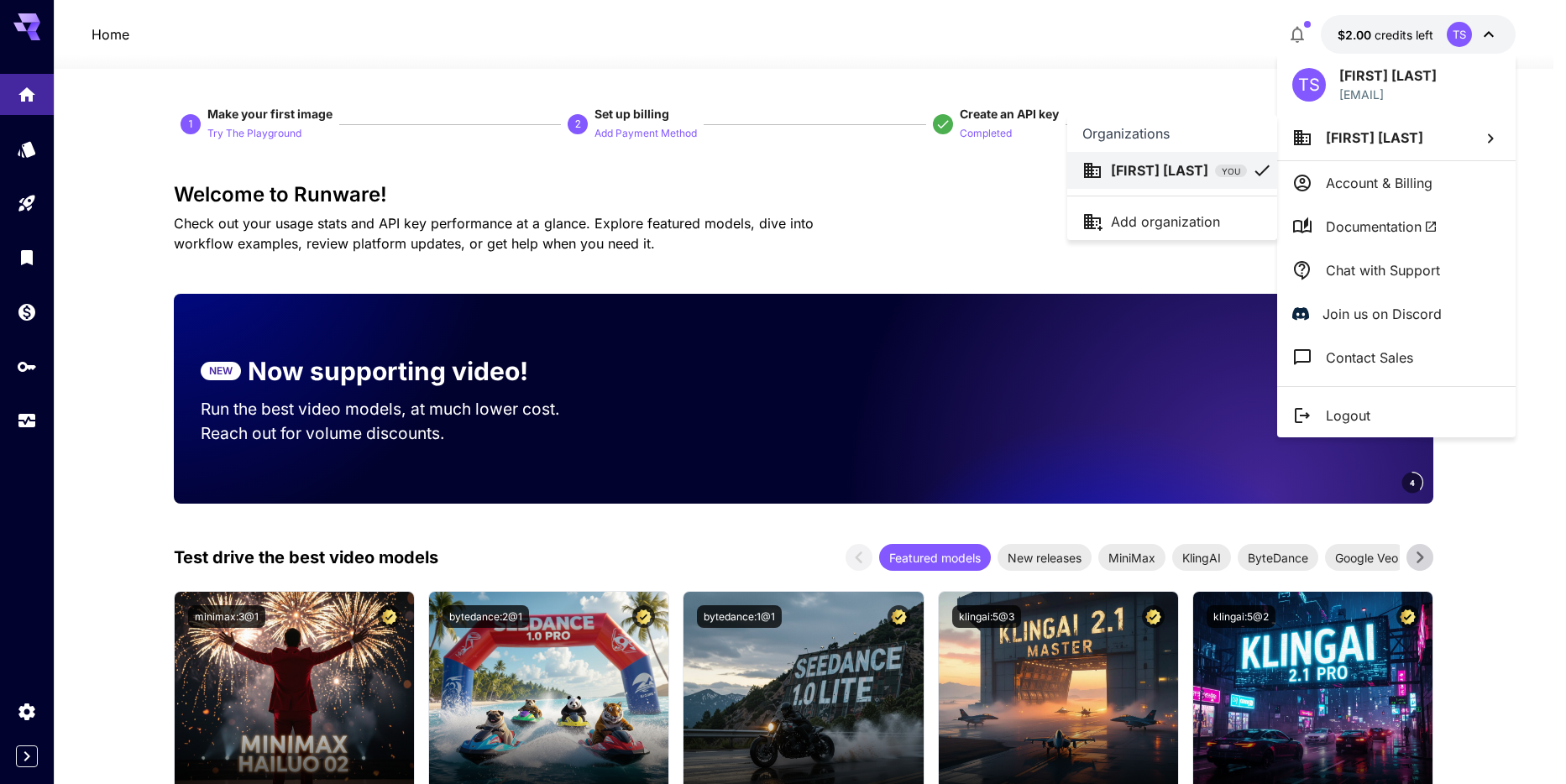 click at bounding box center (783, 392) 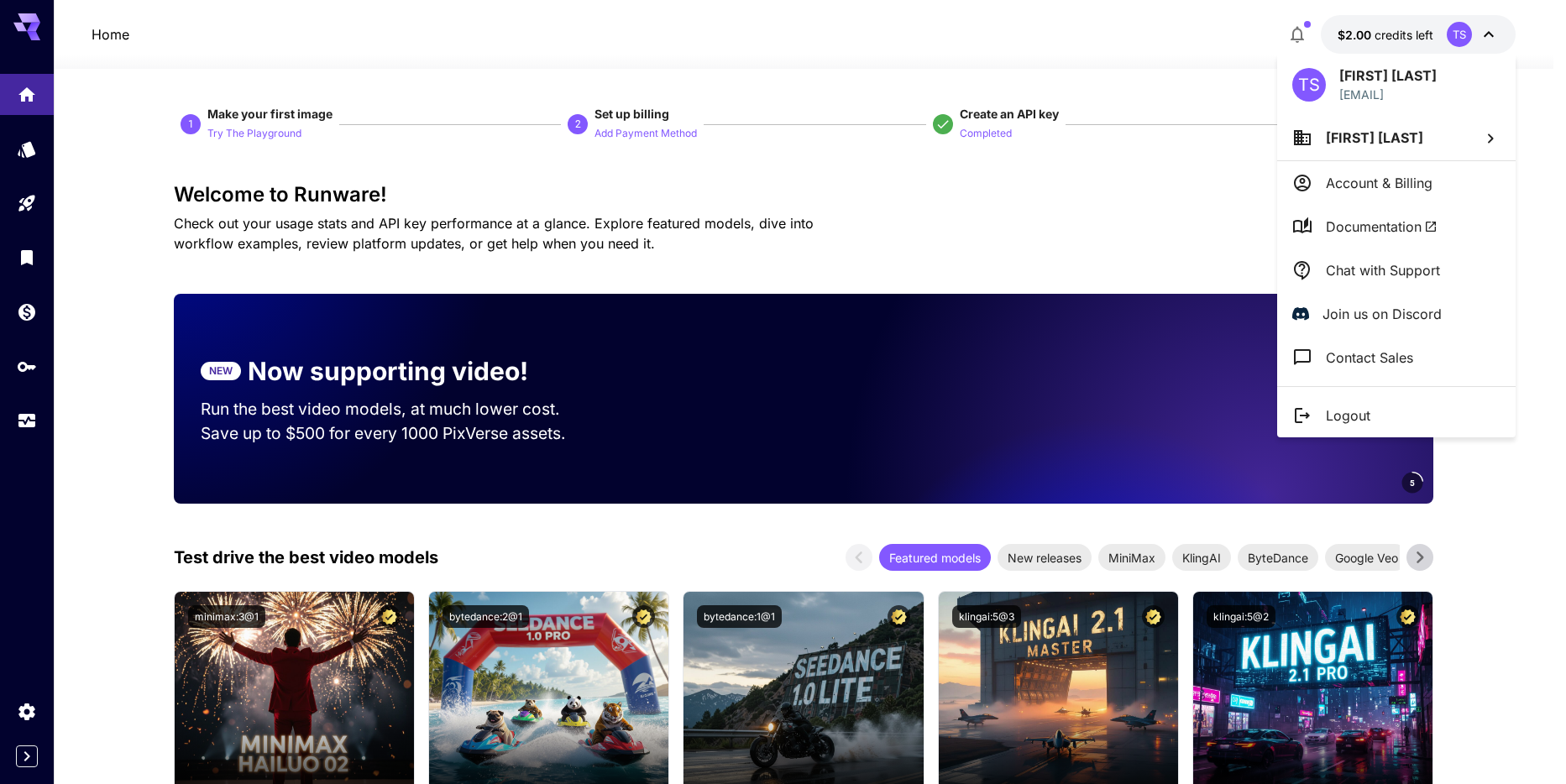 click at bounding box center (783, 392) 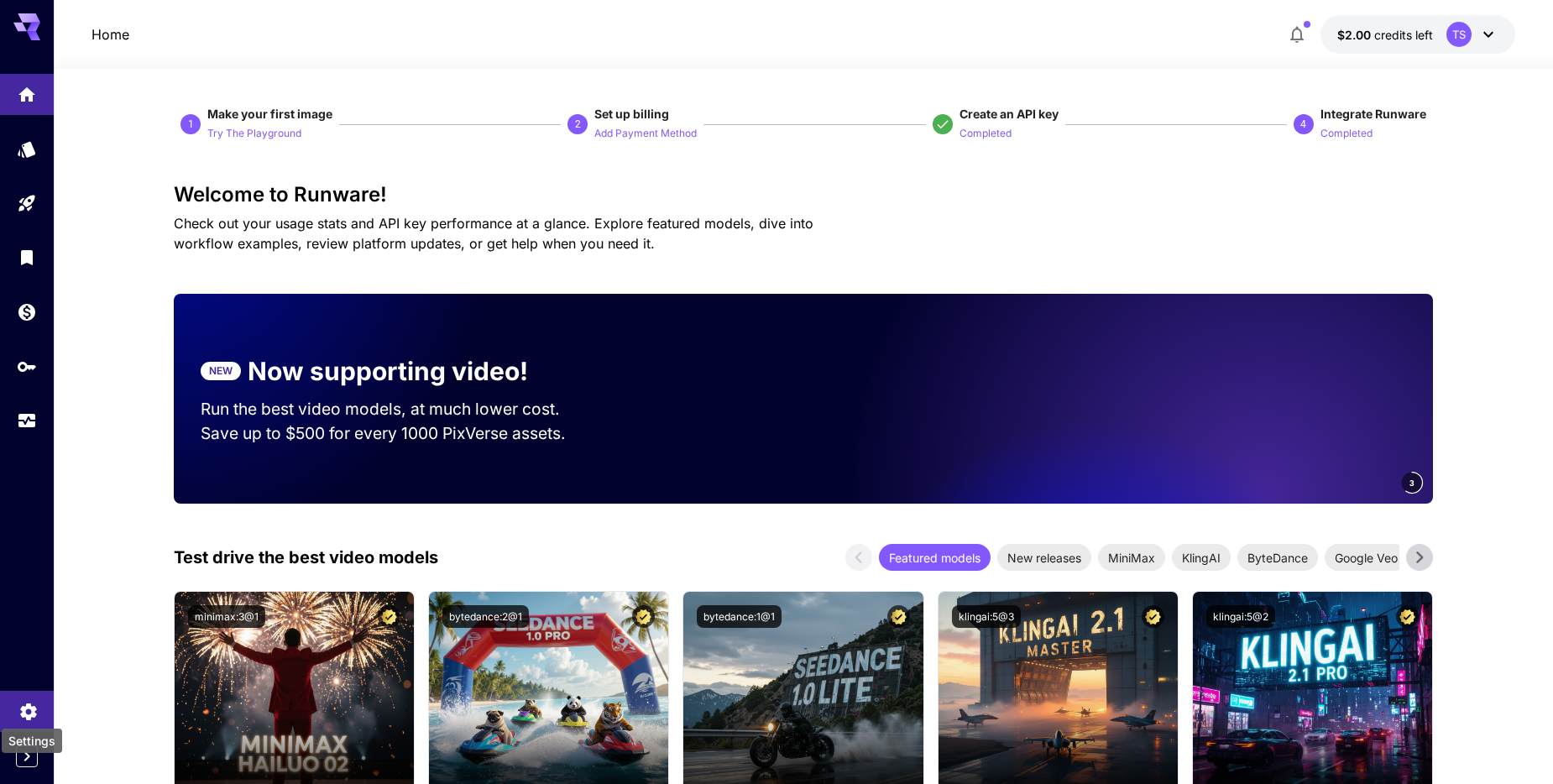 click 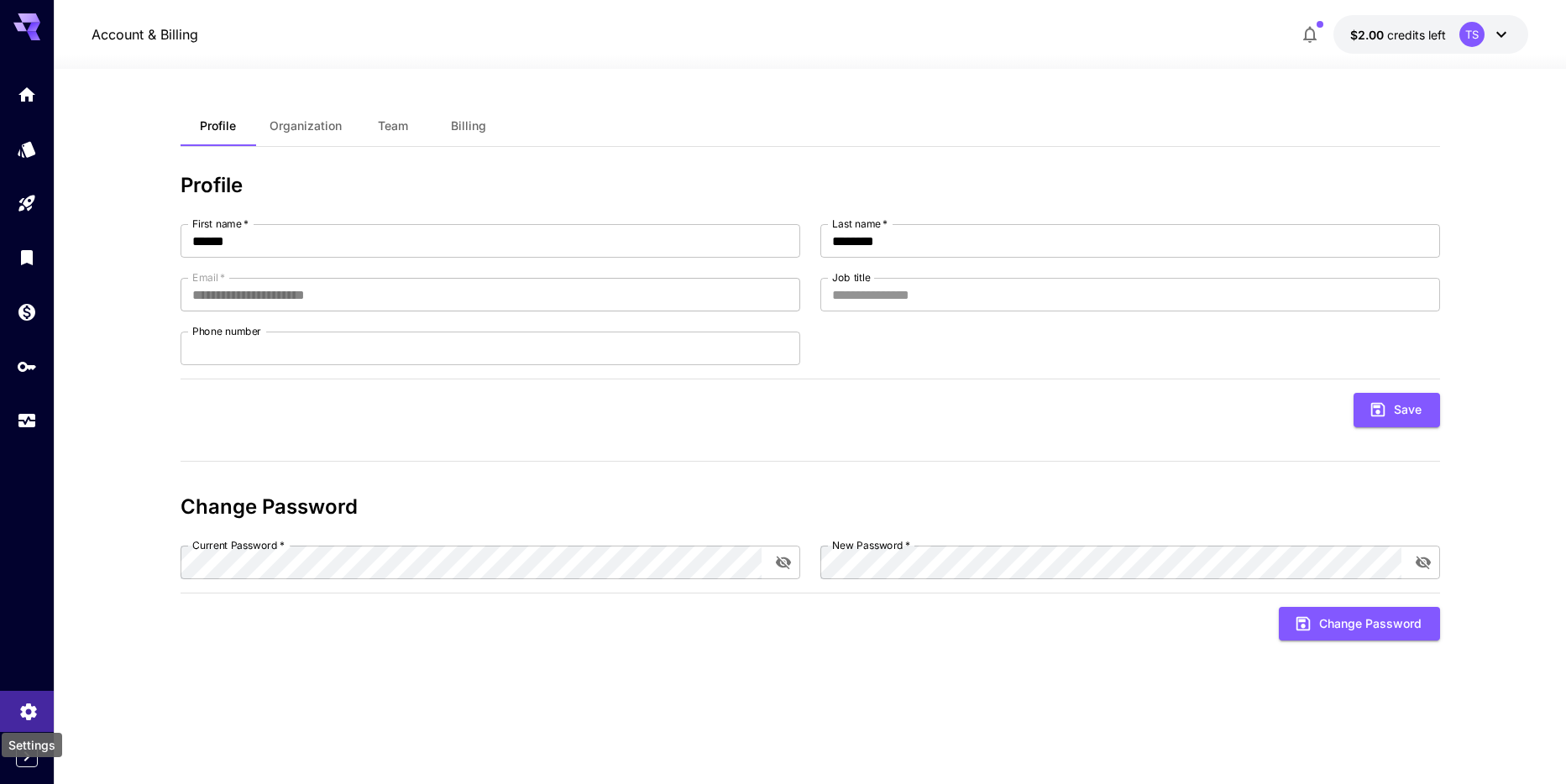 type on "********" 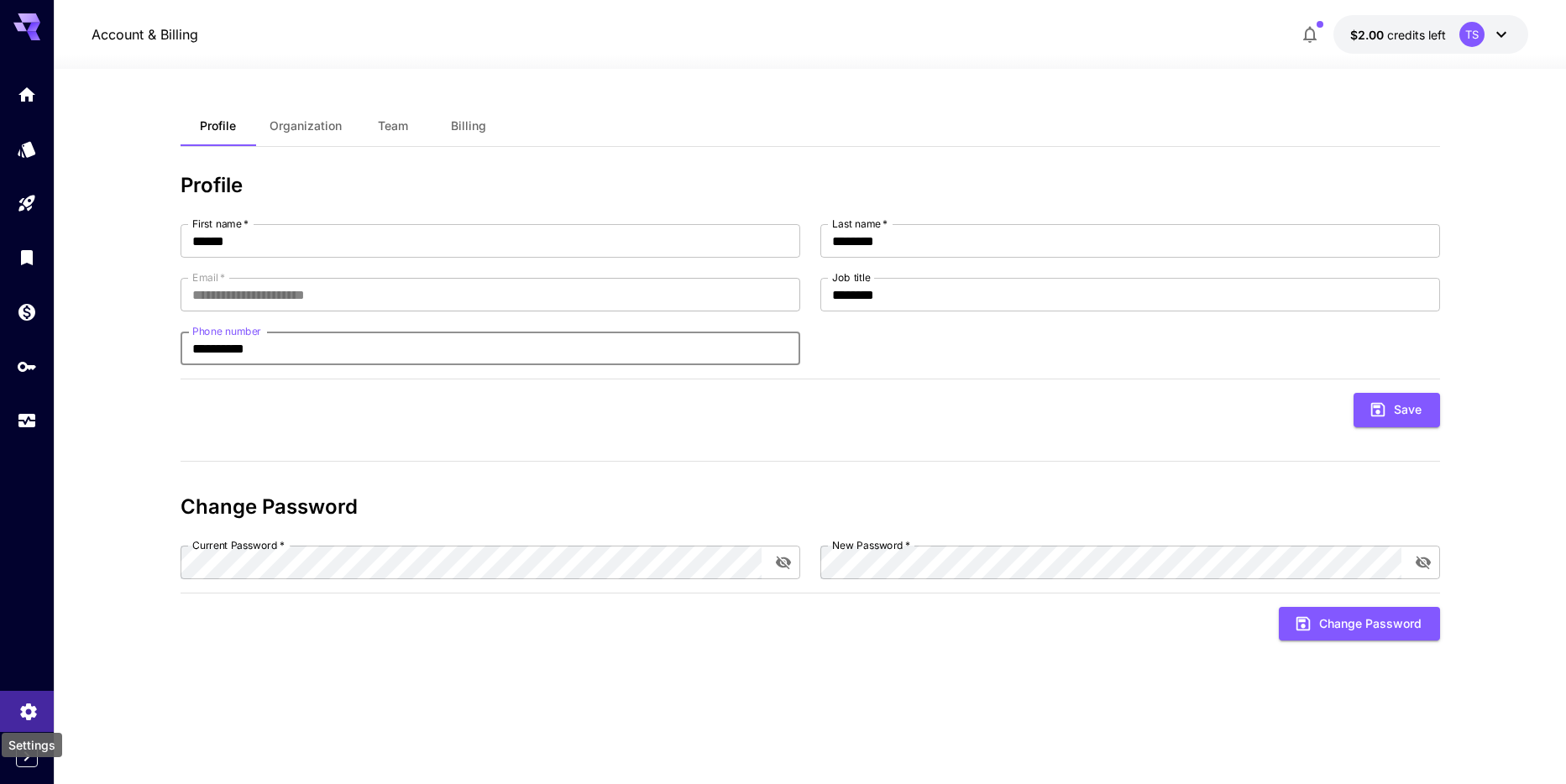 type on "*********" 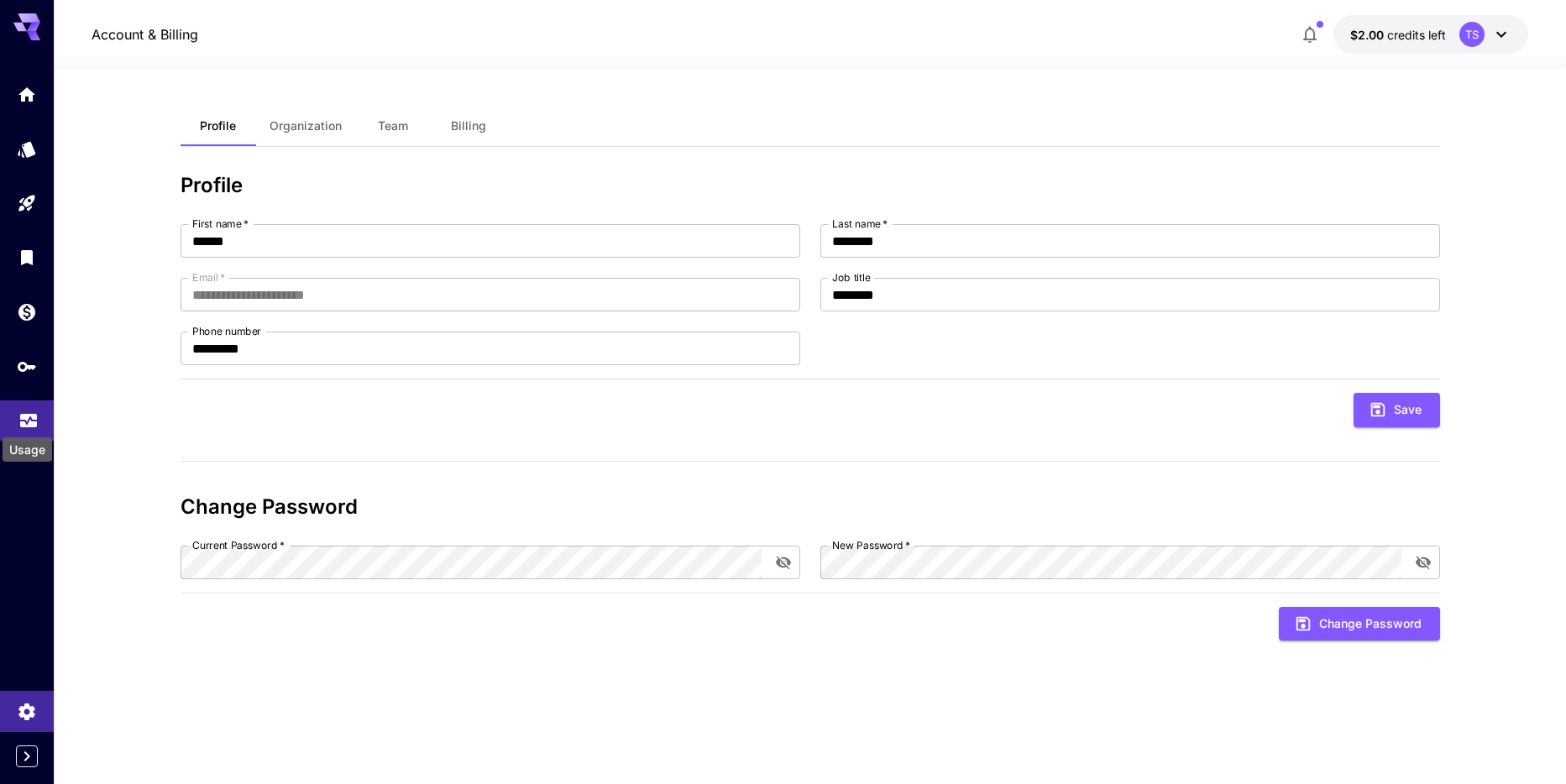 click 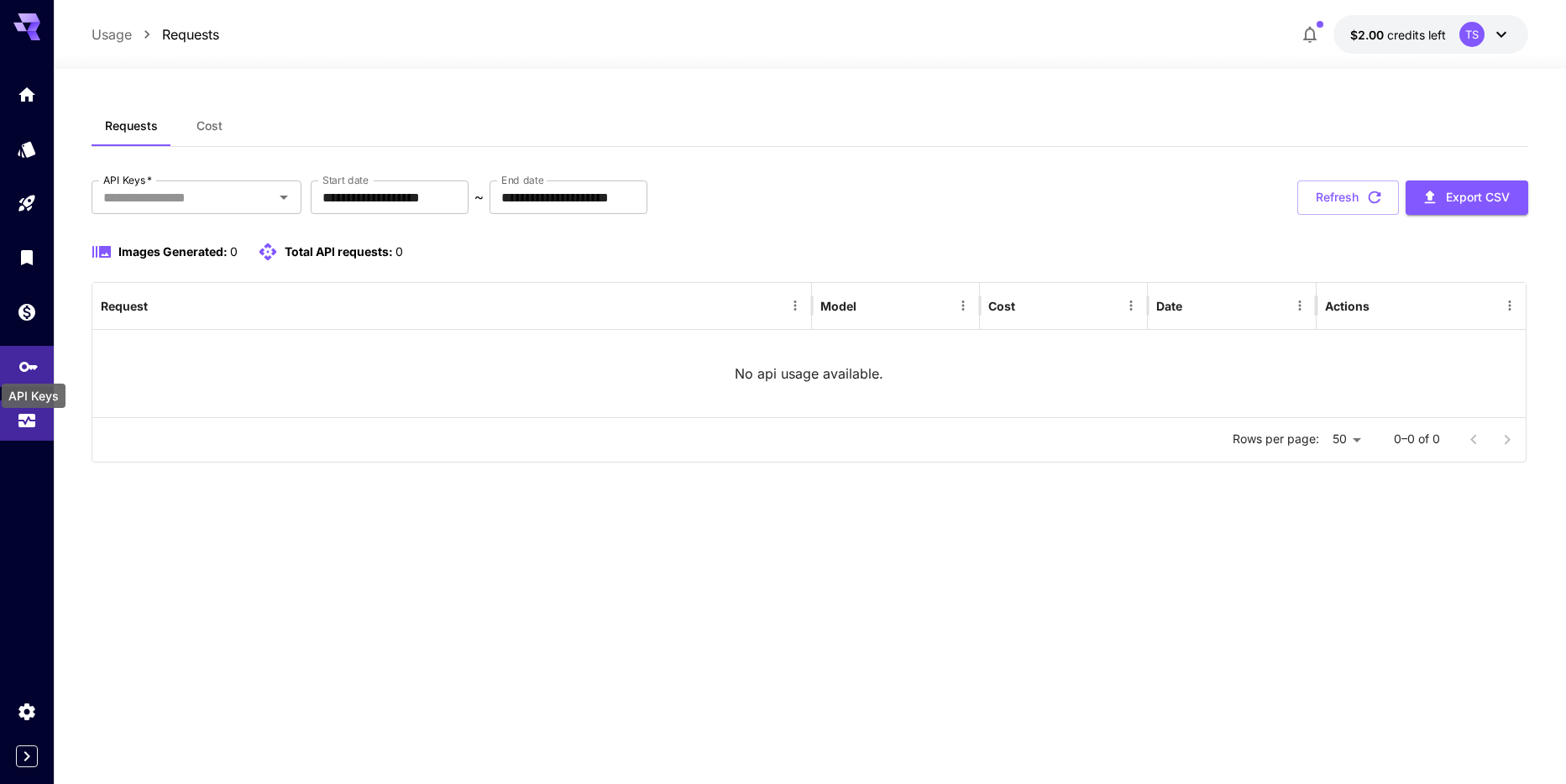 click 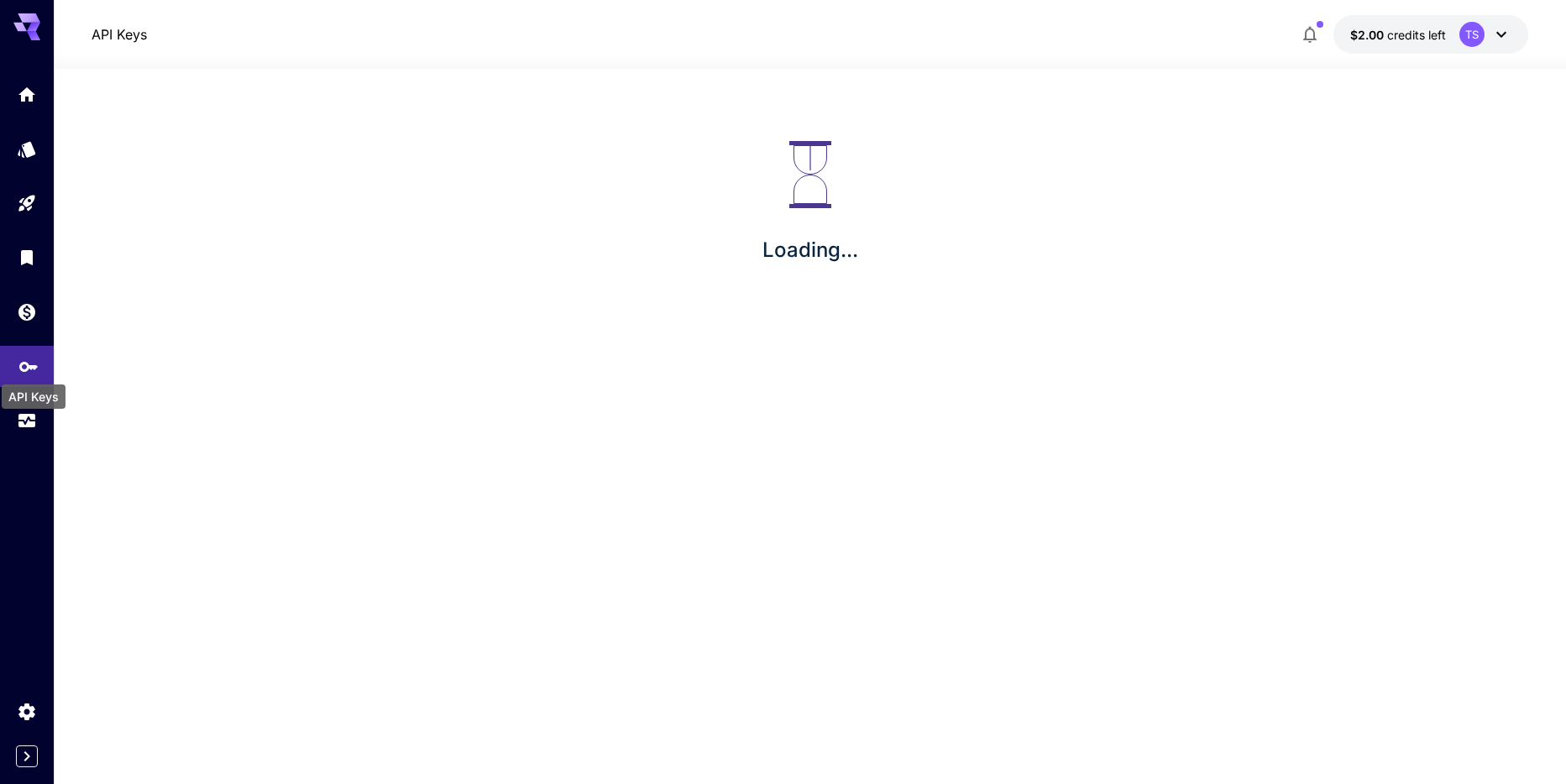 click 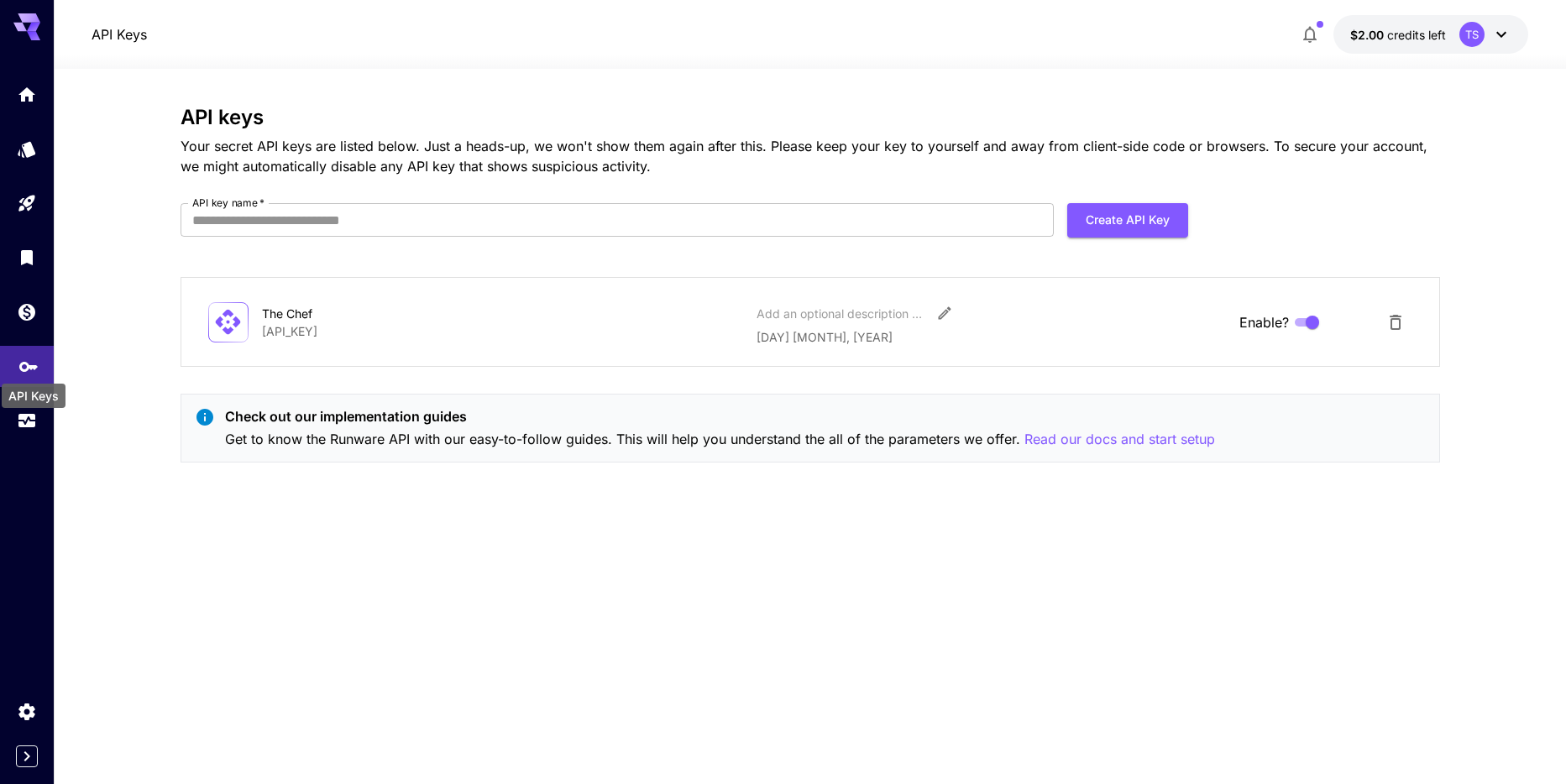 type on "**********" 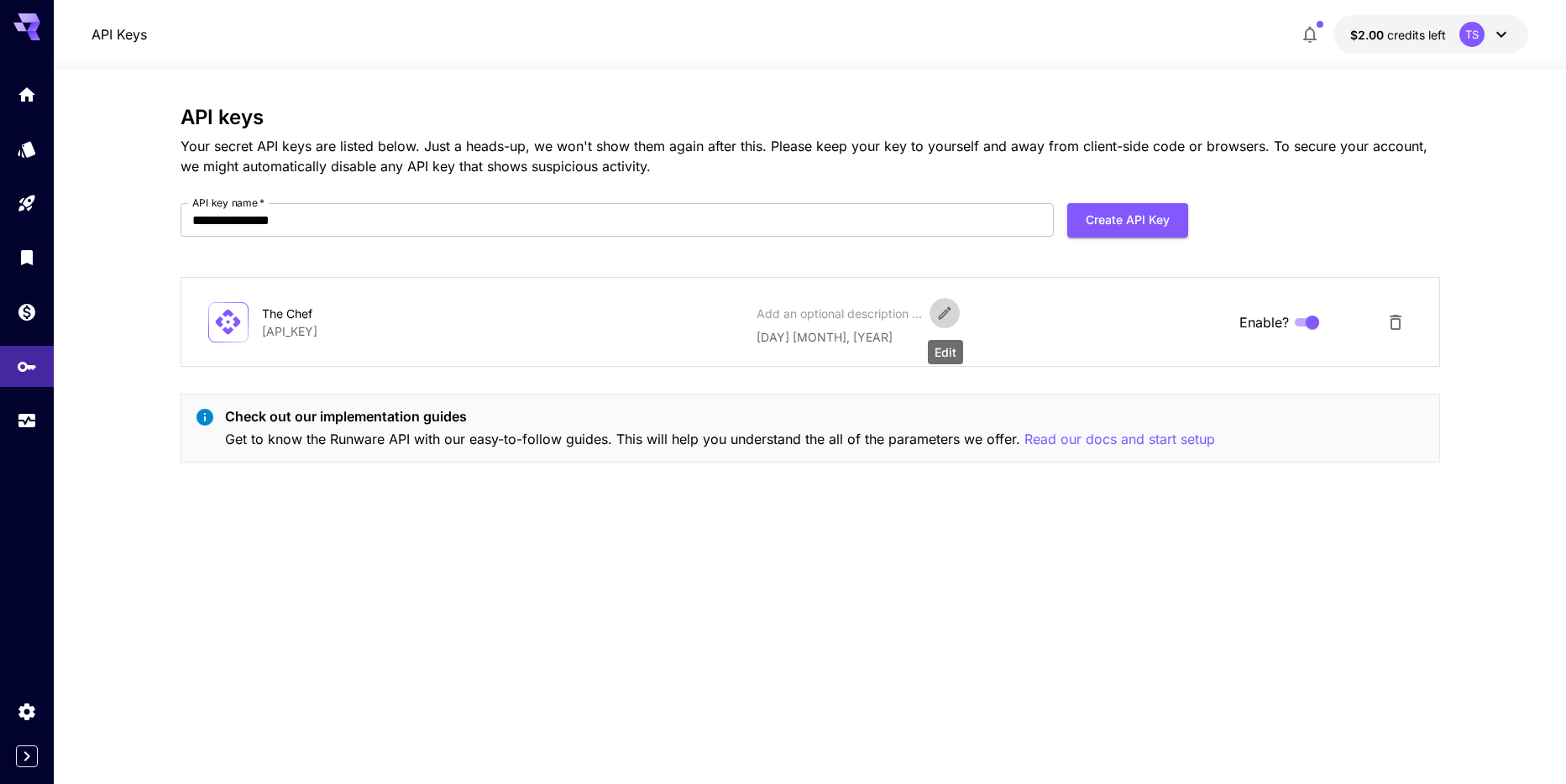 click 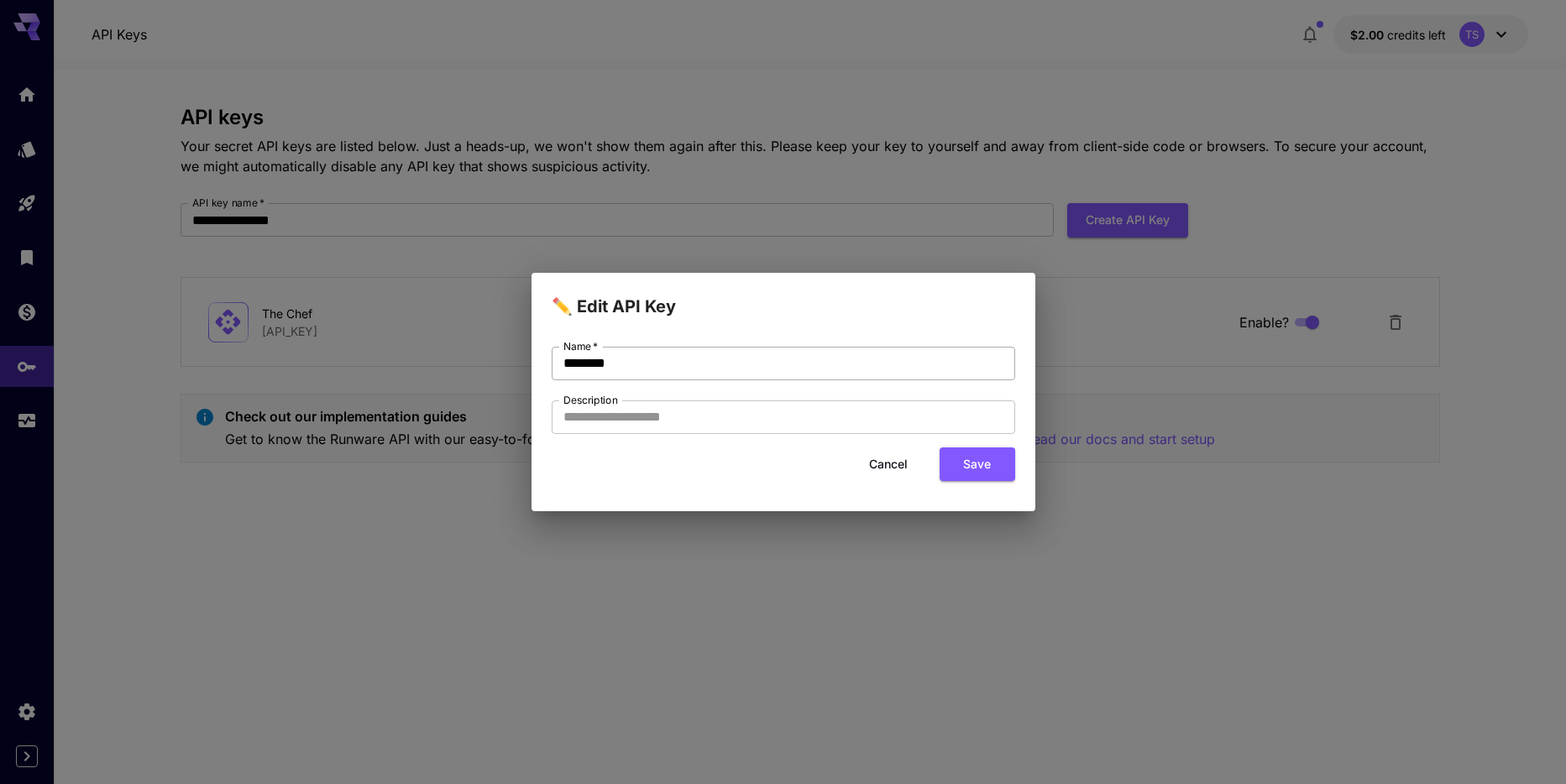 type on "**********" 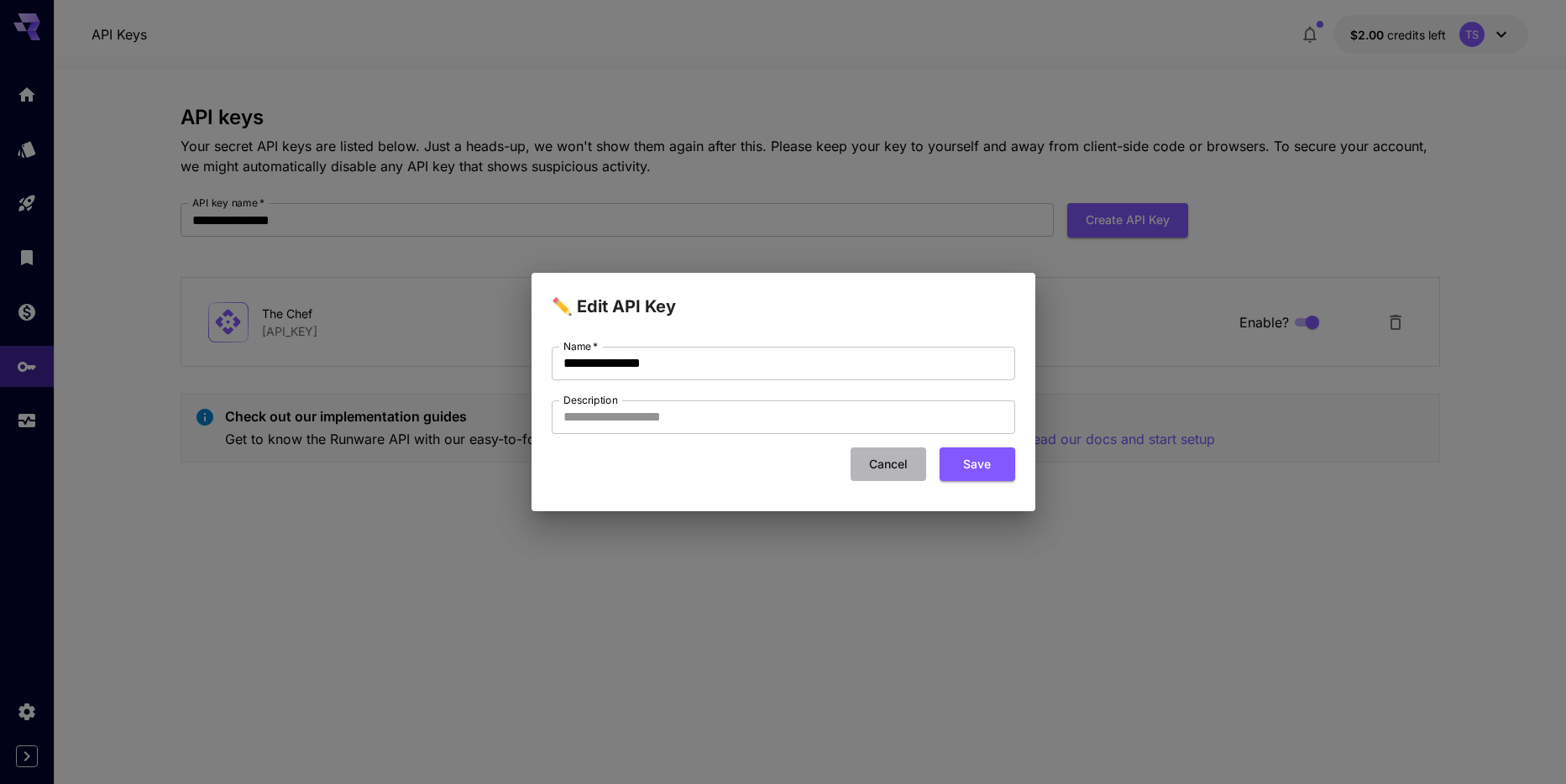 click on "Cancel" at bounding box center [888, 464] 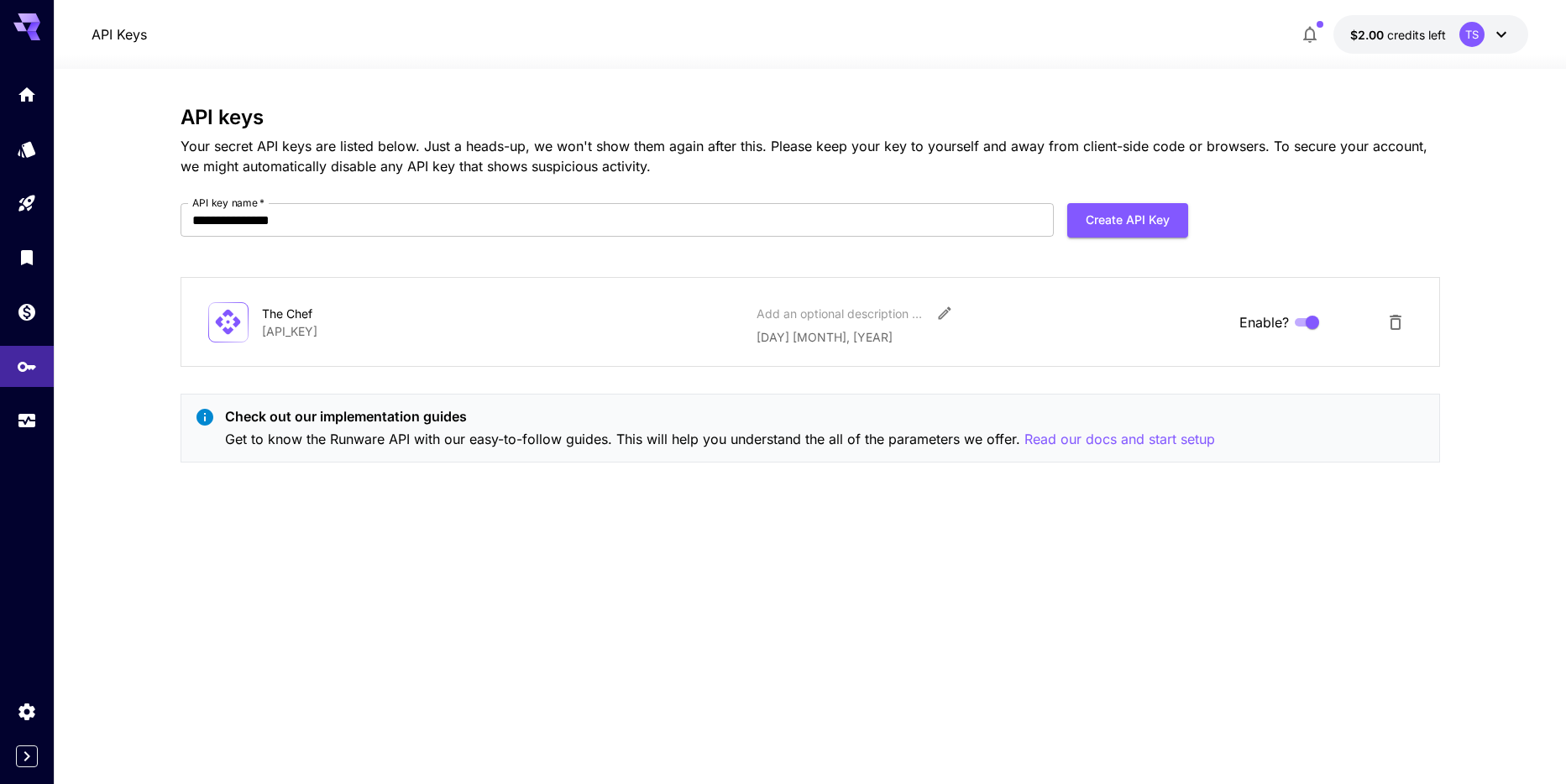 click on "**********" at bounding box center [810, 426] 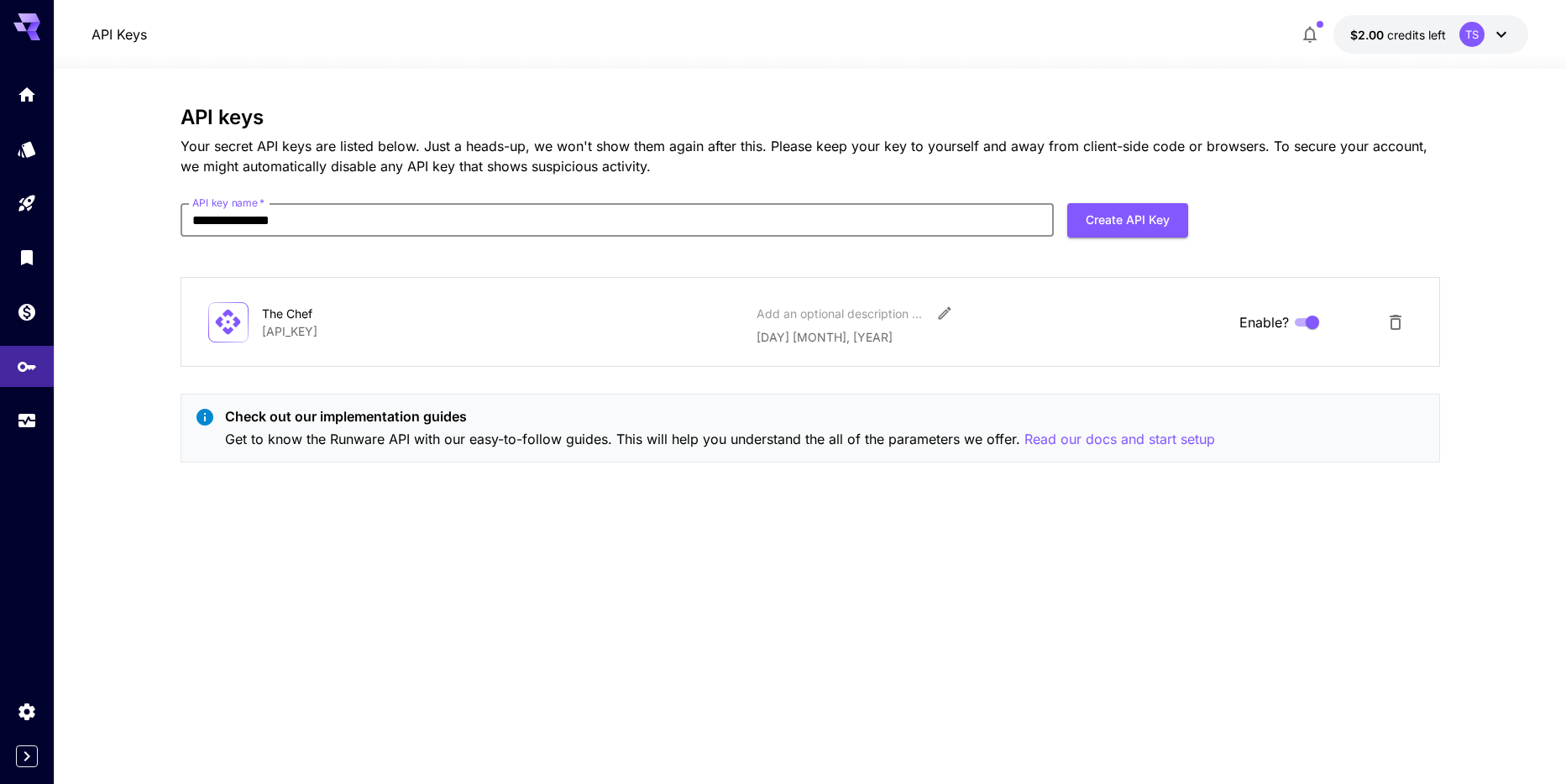 drag, startPoint x: 324, startPoint y: 217, endPoint x: 178, endPoint y: 223, distance: 146.12324 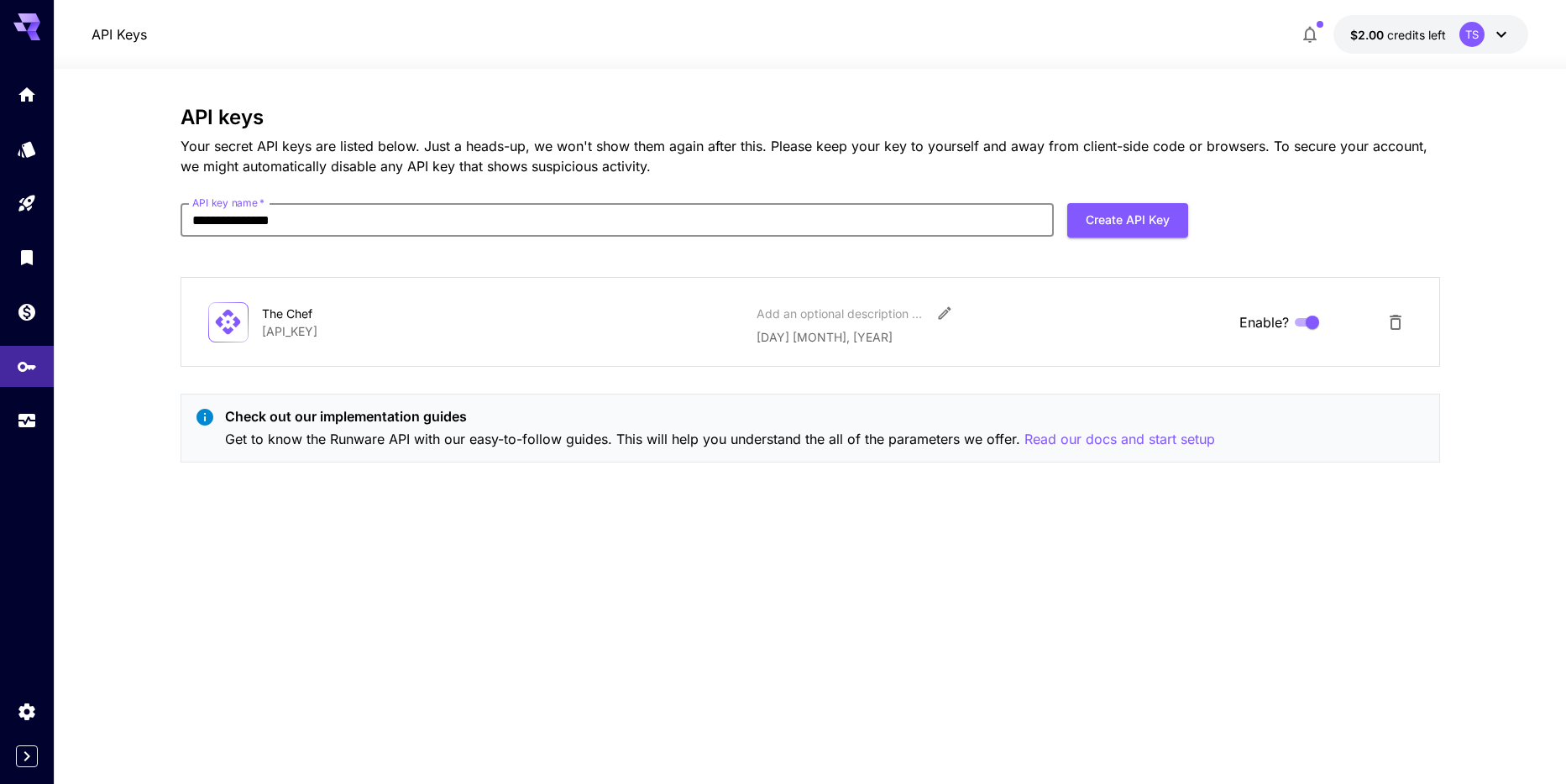click on "**********" at bounding box center [809, 426] 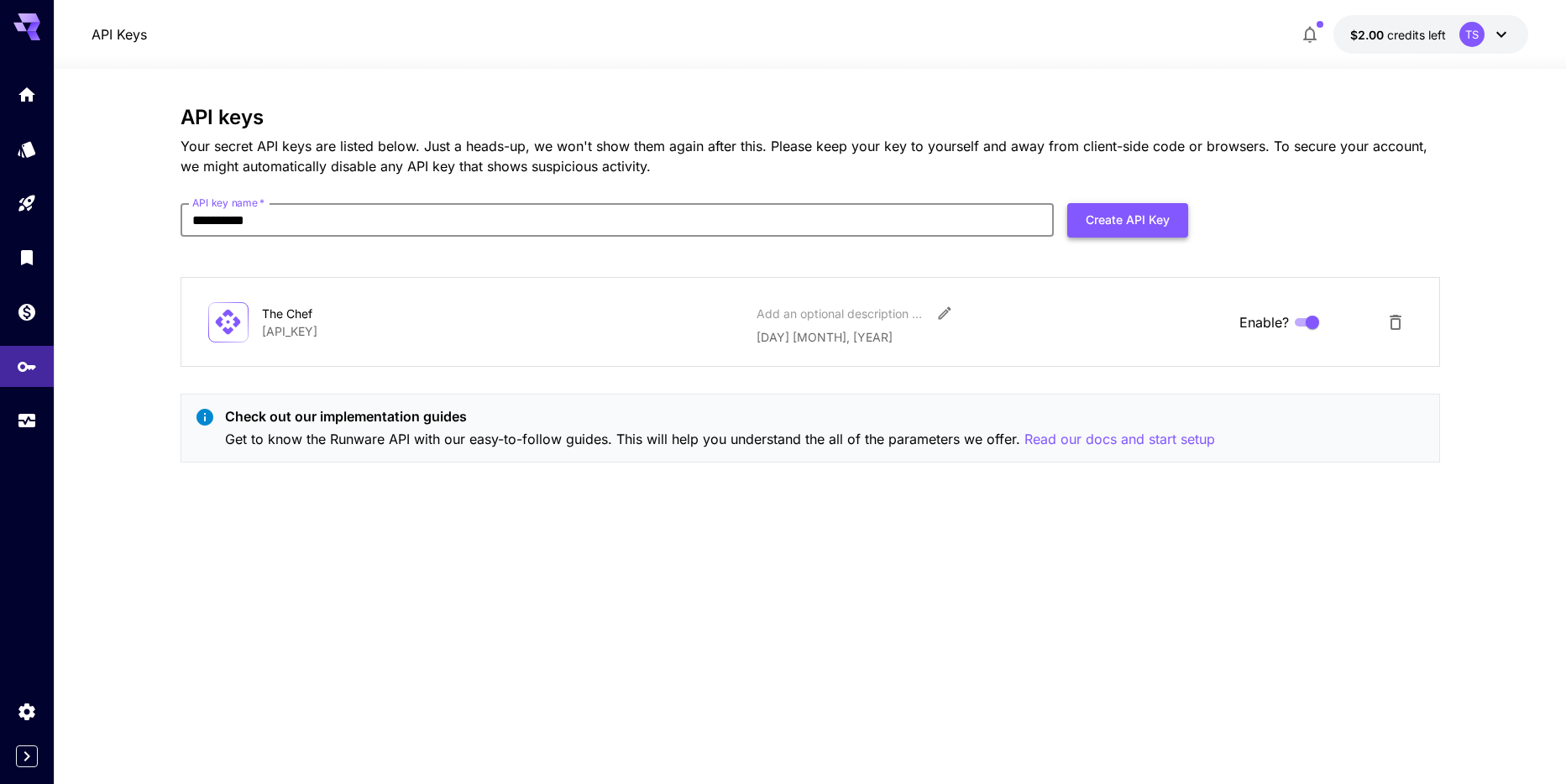 type on "**********" 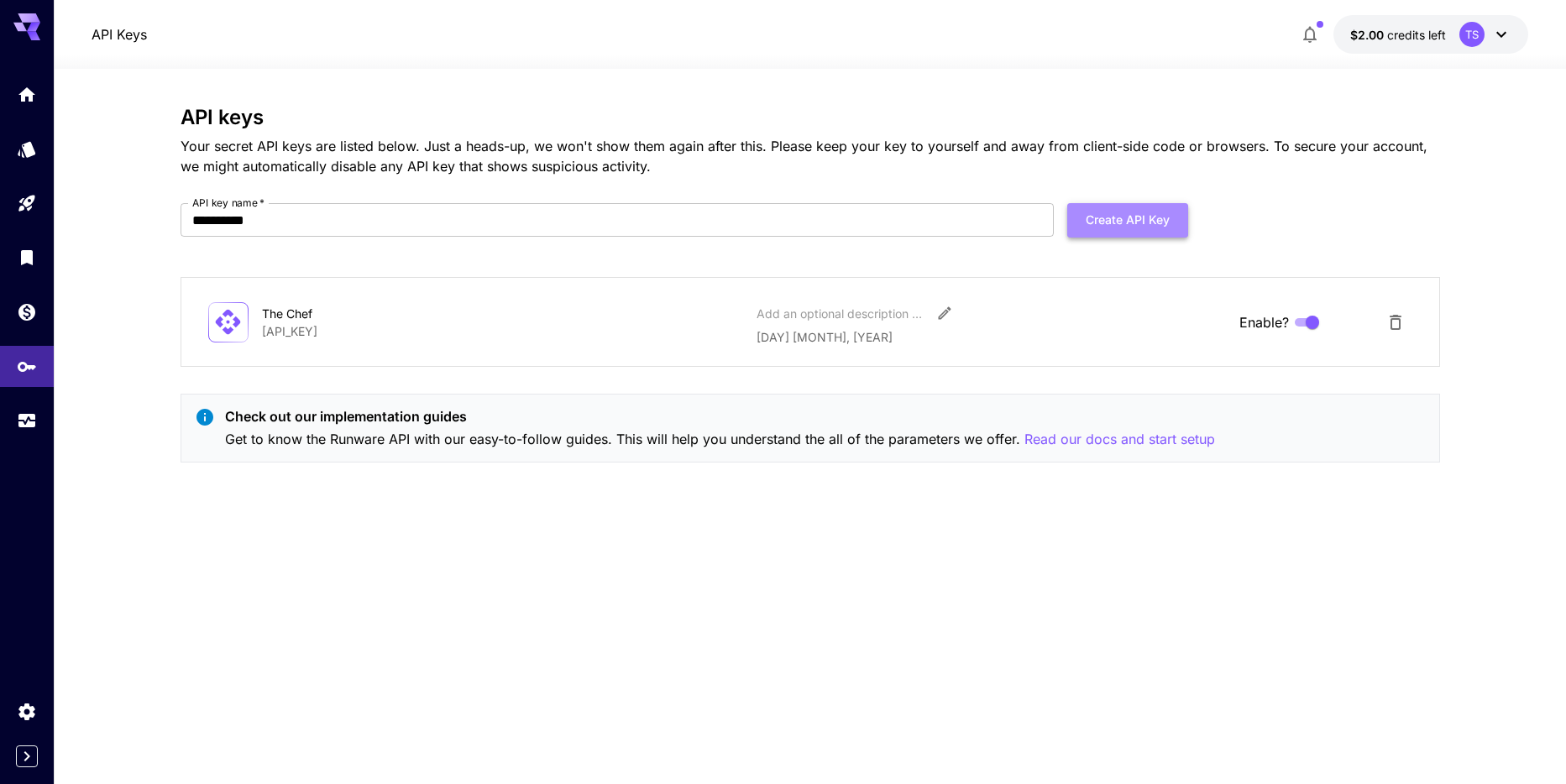 click on "Create API Key" at bounding box center (1128, 220) 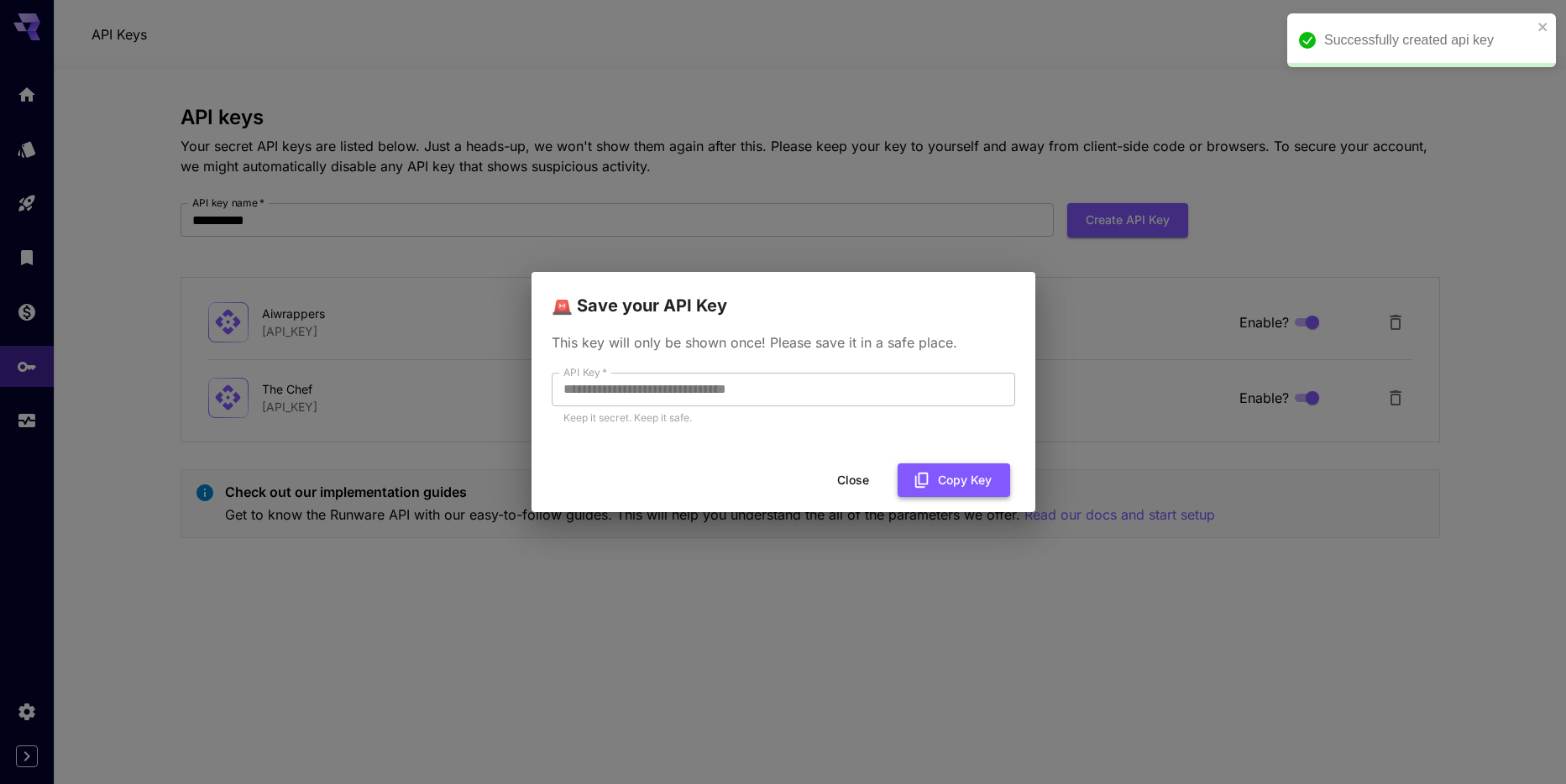 click on "Copy Key" at bounding box center (954, 480) 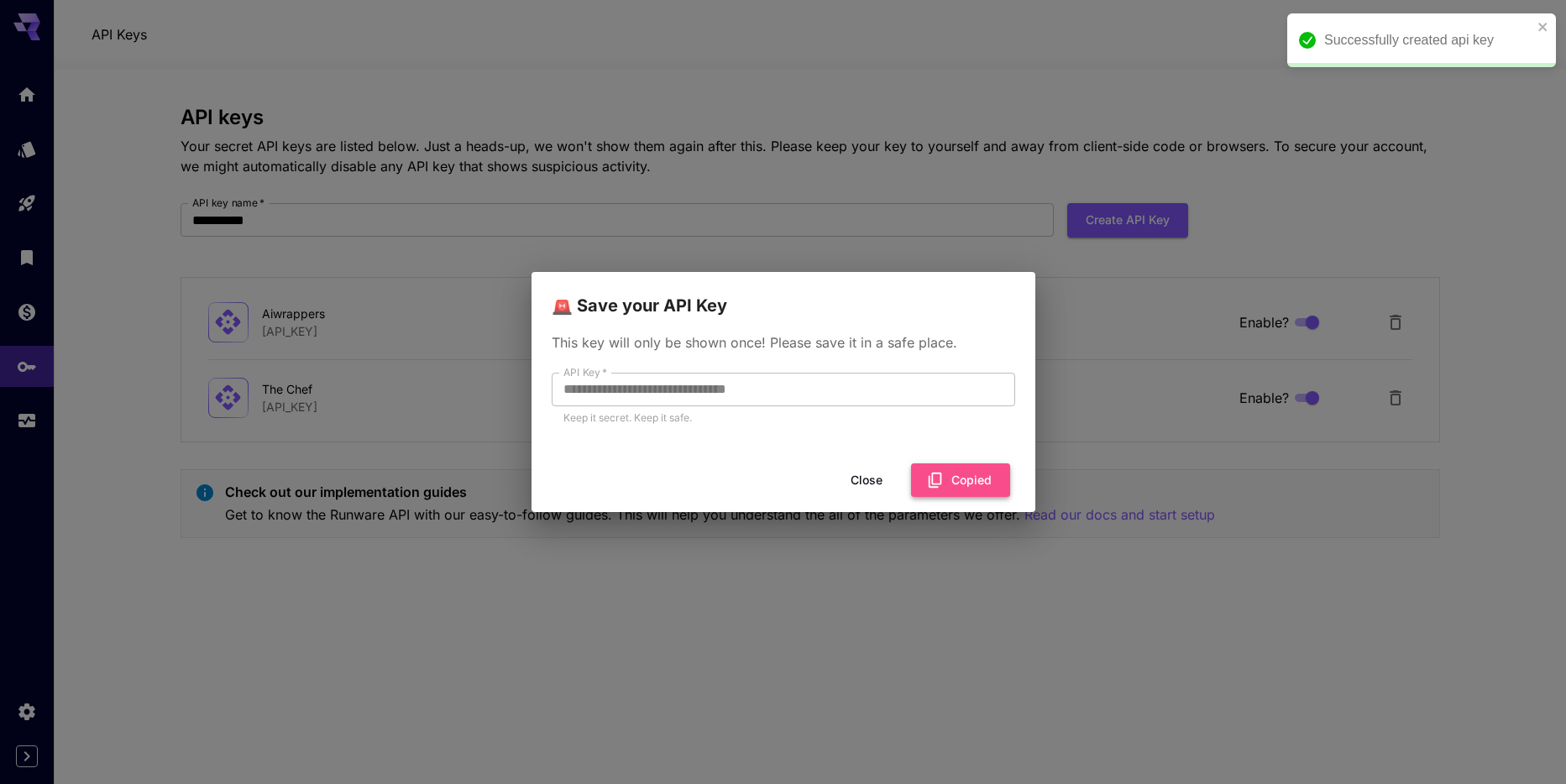 click on "Copied" at bounding box center [961, 480] 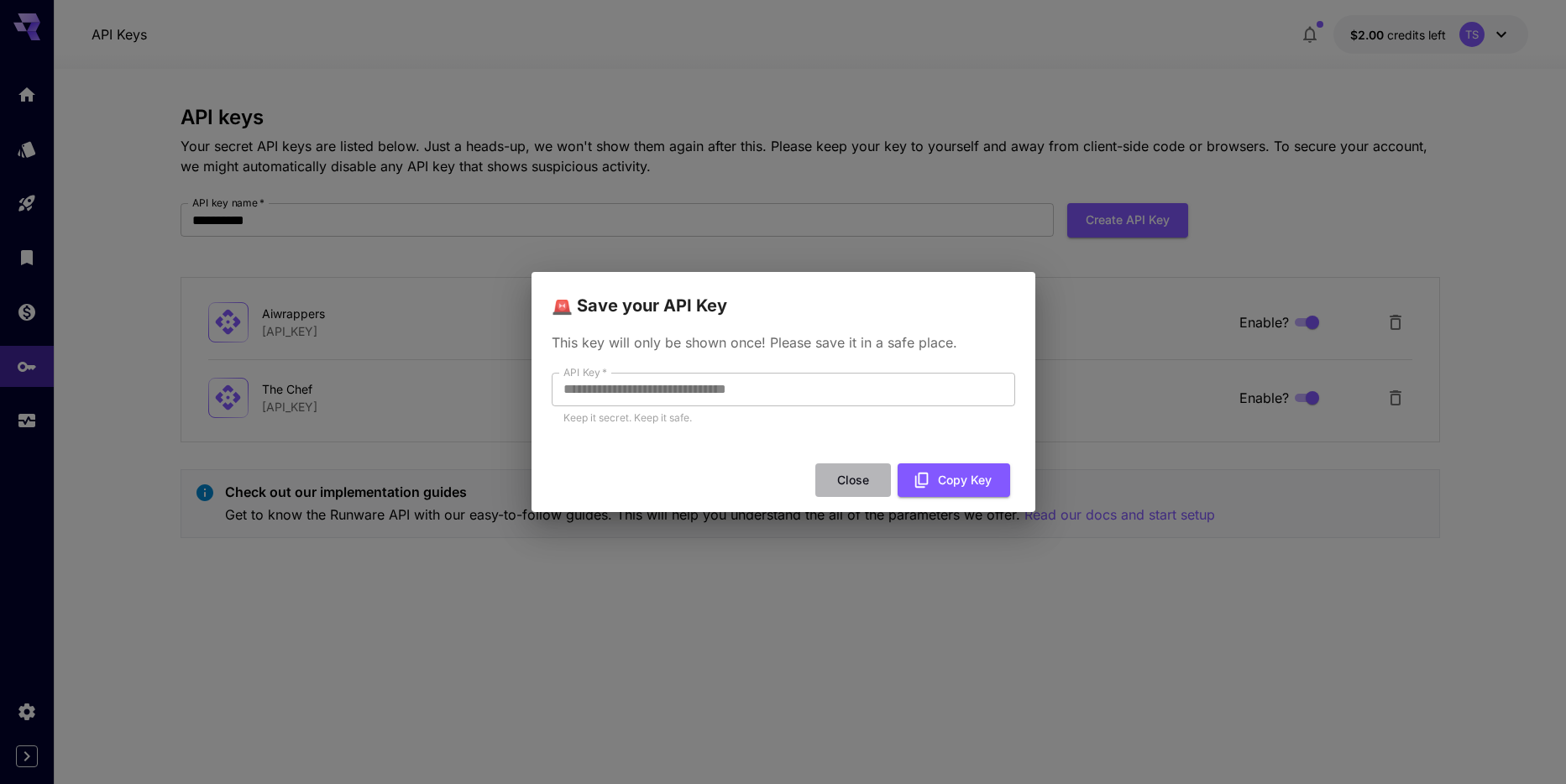 click on "Close" at bounding box center (853, 480) 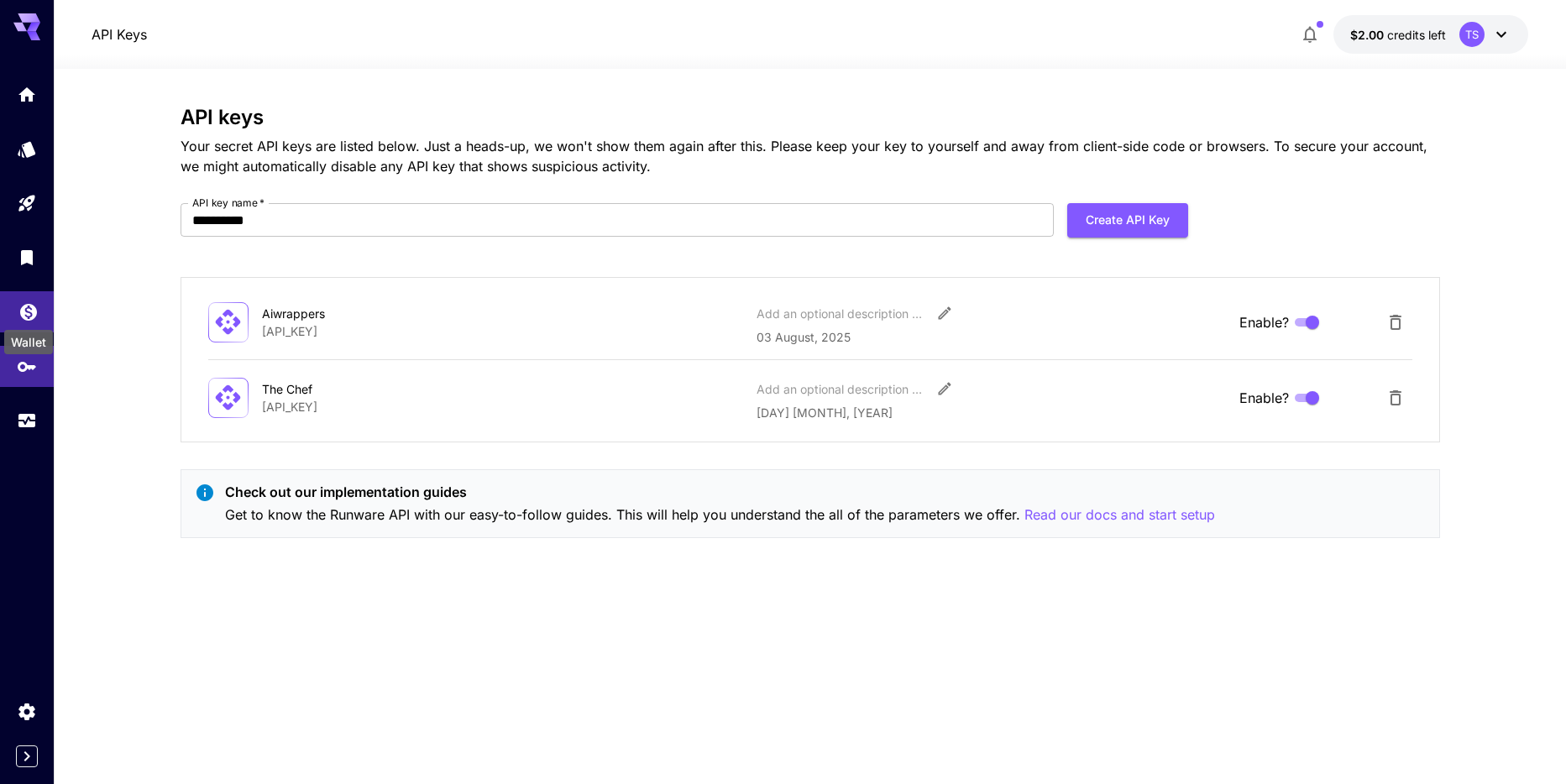 click 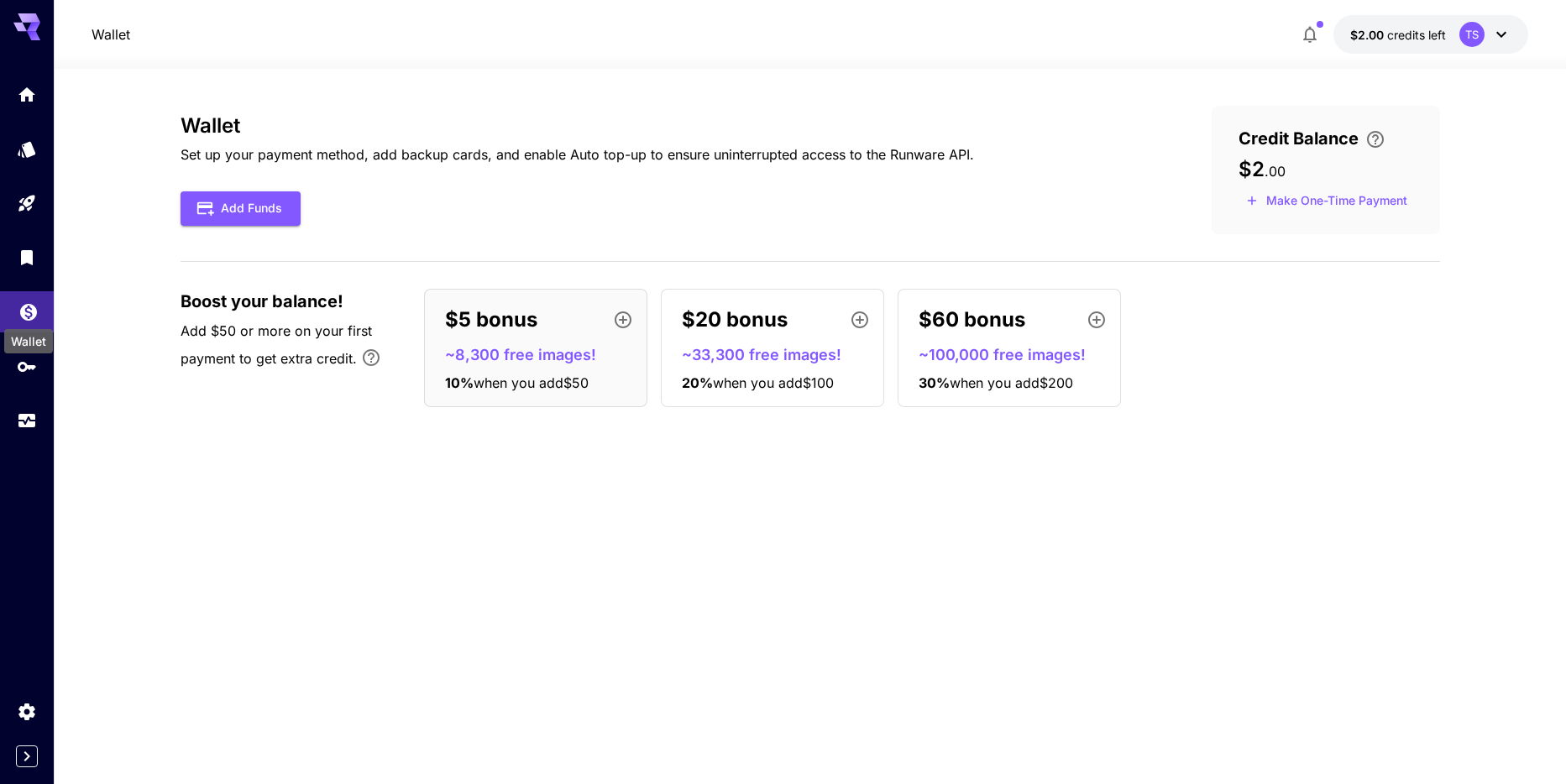 click 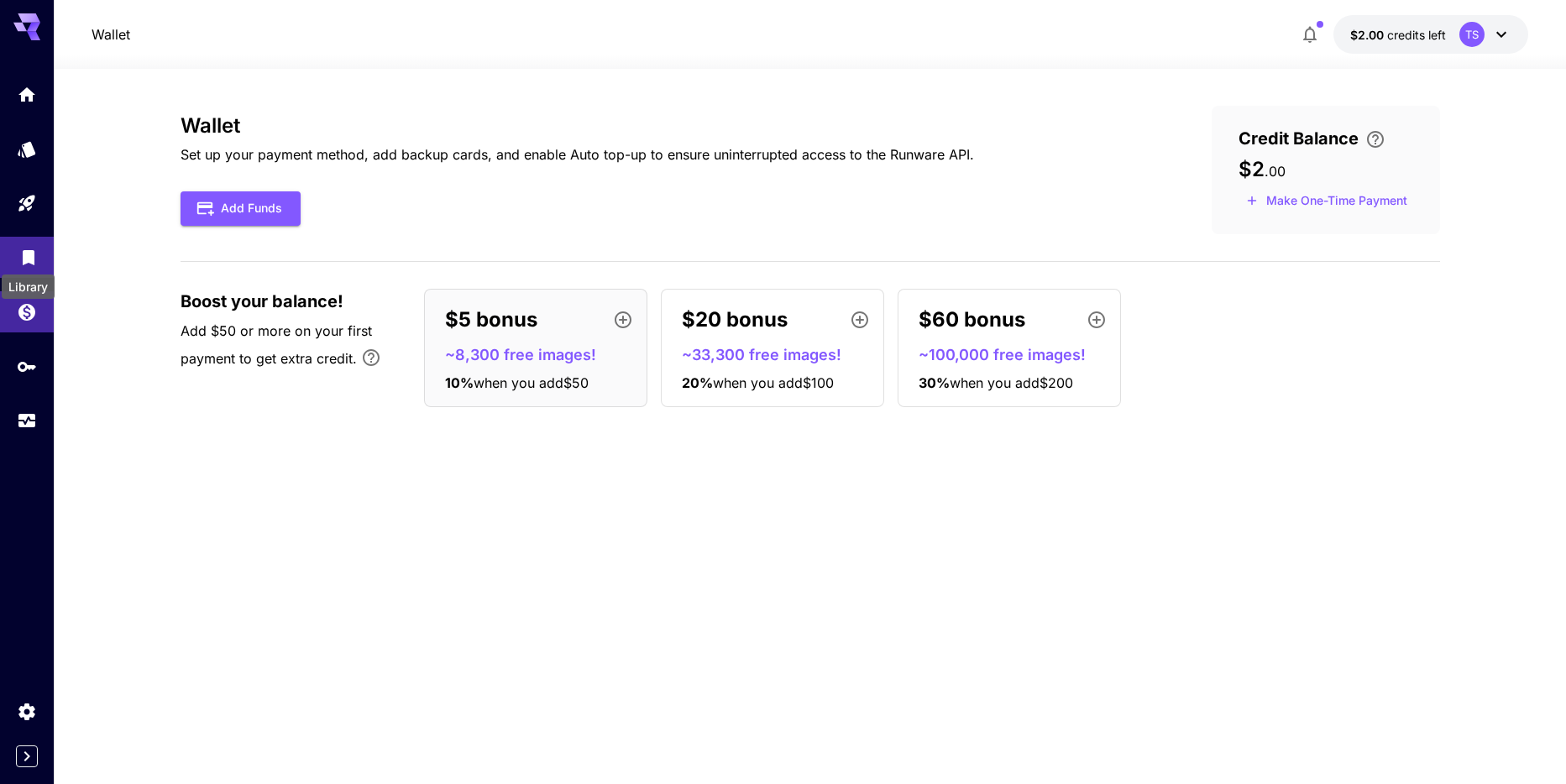 click 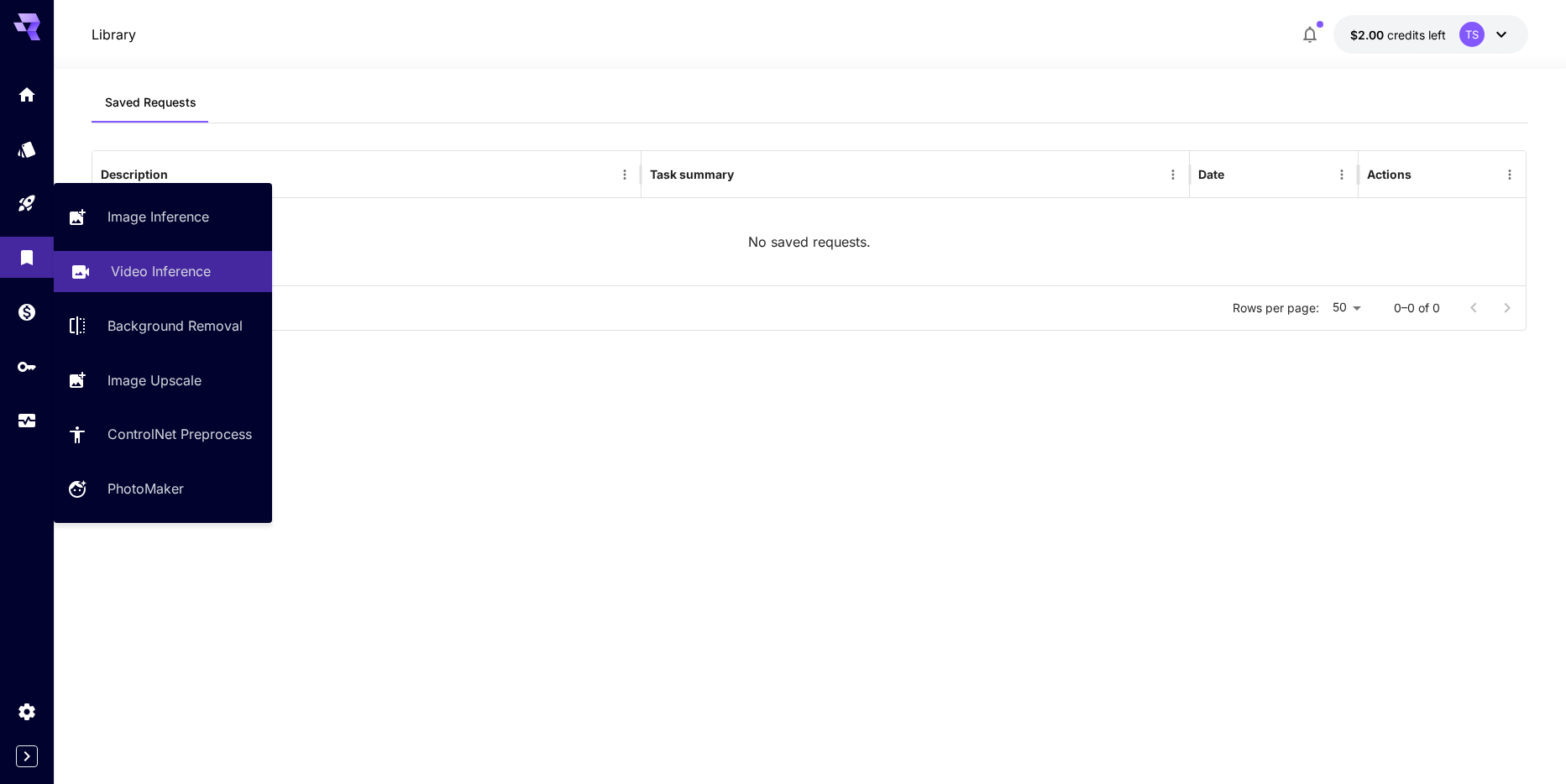 click on "Video Inference" at bounding box center (160, 271) 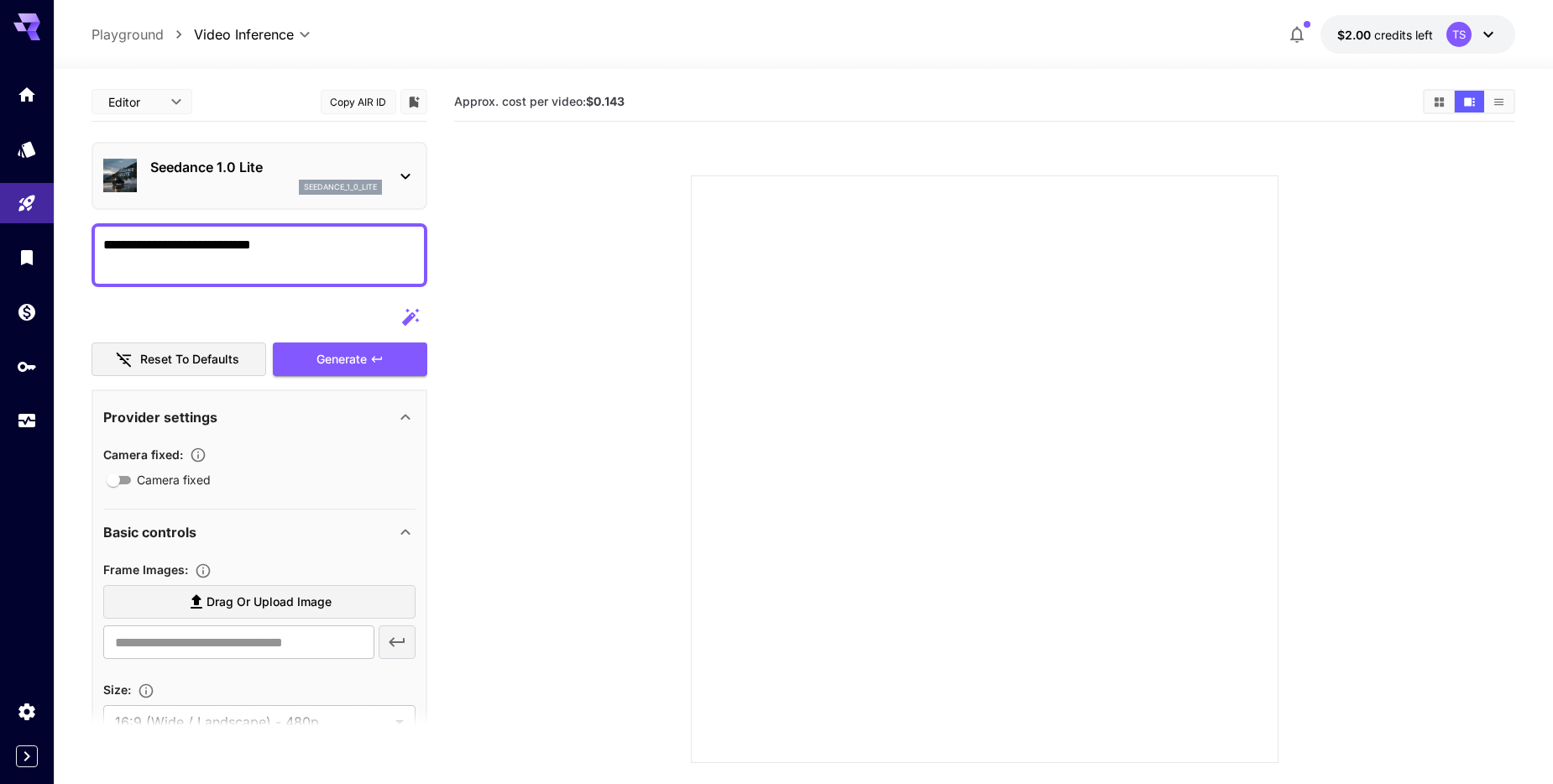 type on "**********" 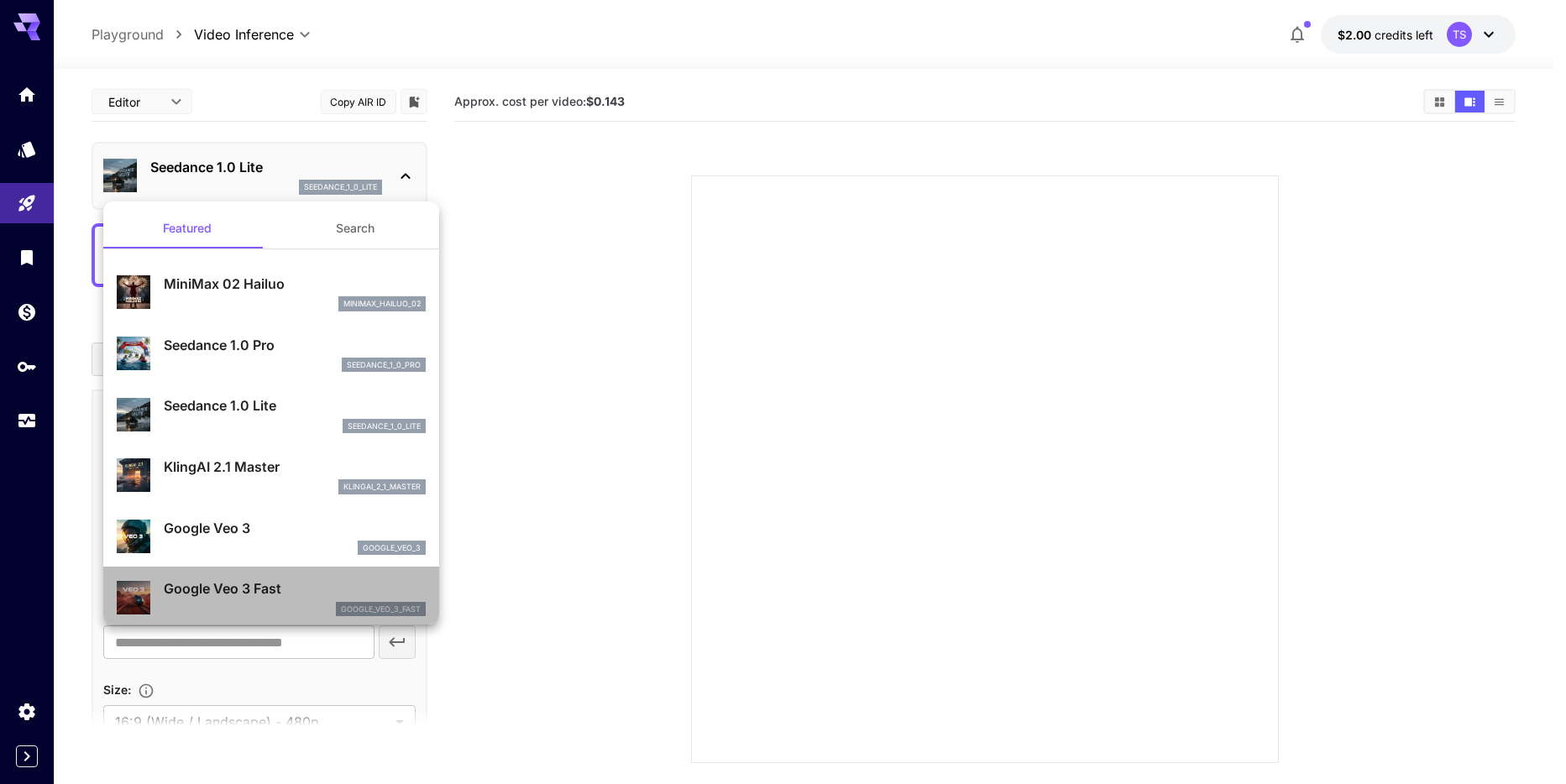 click on "Google Veo 3 Fast" at bounding box center (295, 588) 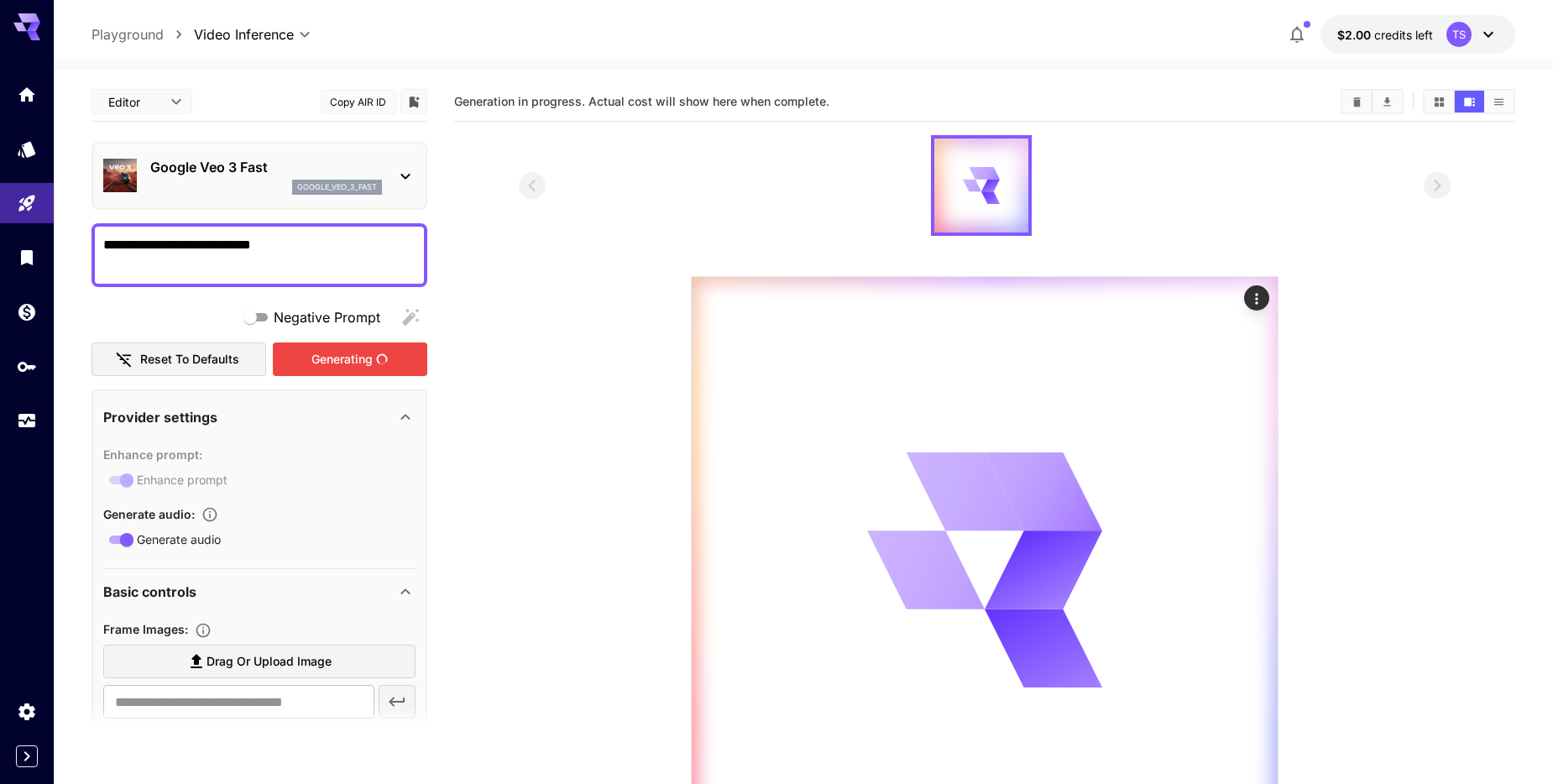 click on "Generating" at bounding box center (350, 359) 